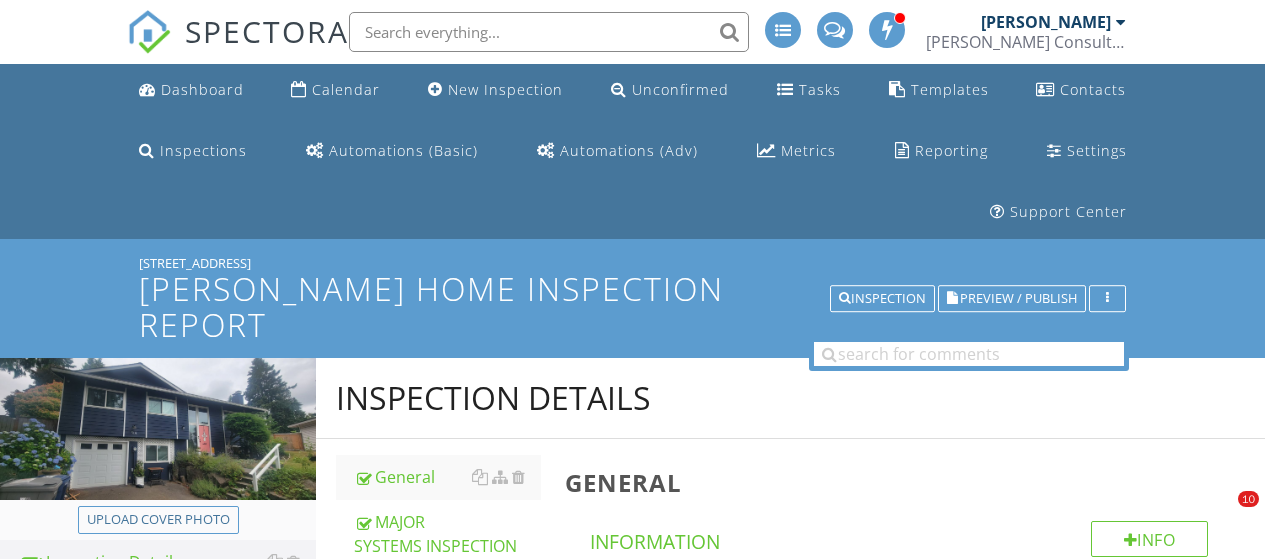 scroll, scrollTop: 978, scrollLeft: 0, axis: vertical 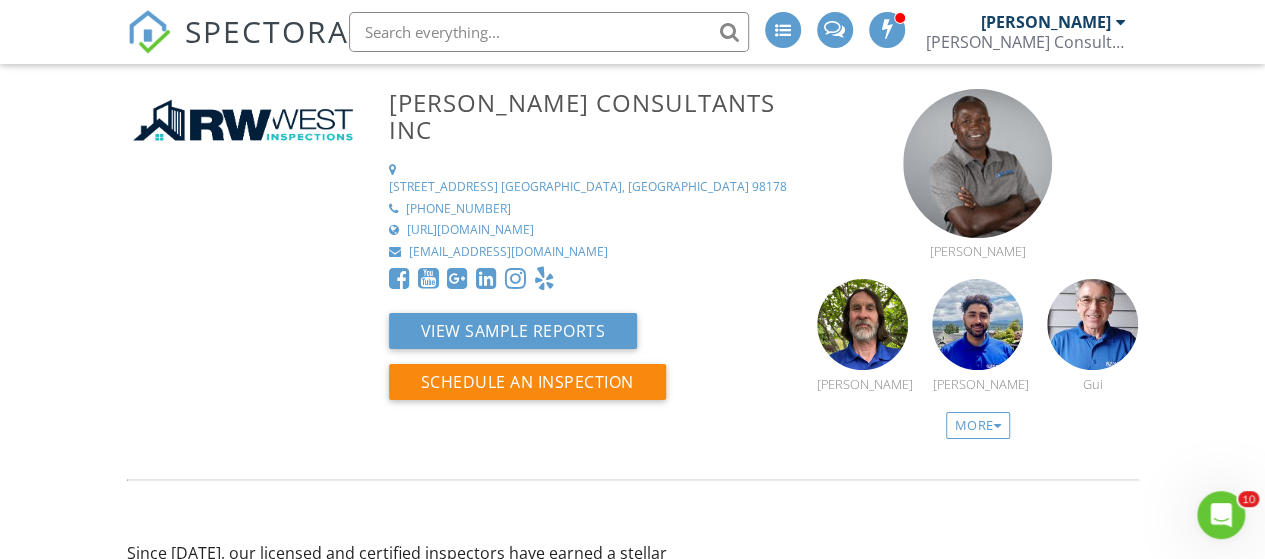 click on "SPECTORA" at bounding box center (267, 31) 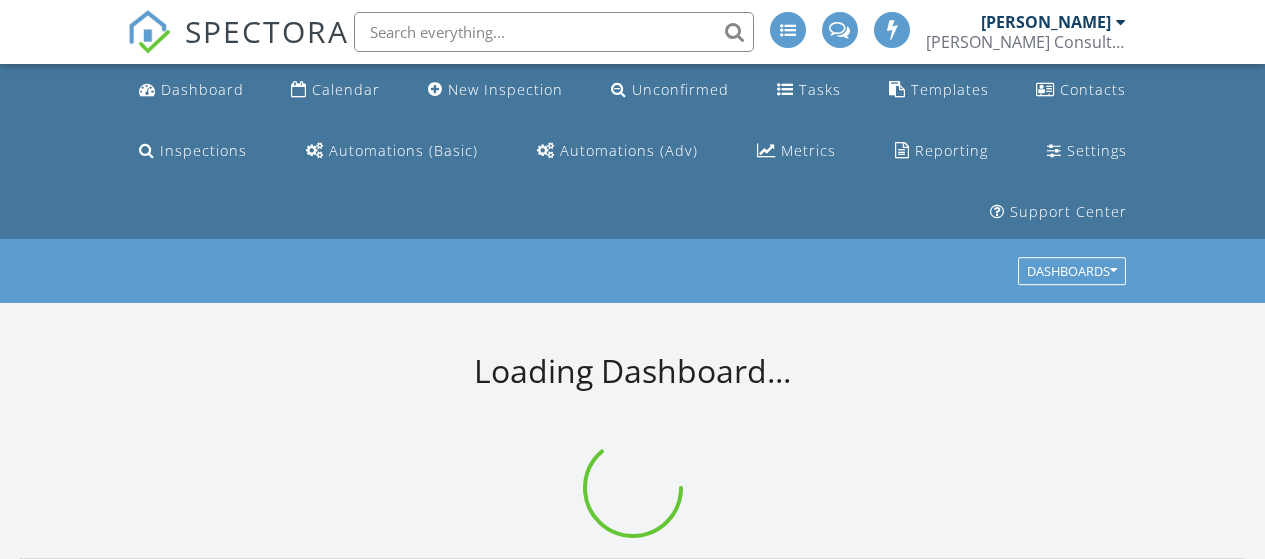 scroll, scrollTop: 0, scrollLeft: 0, axis: both 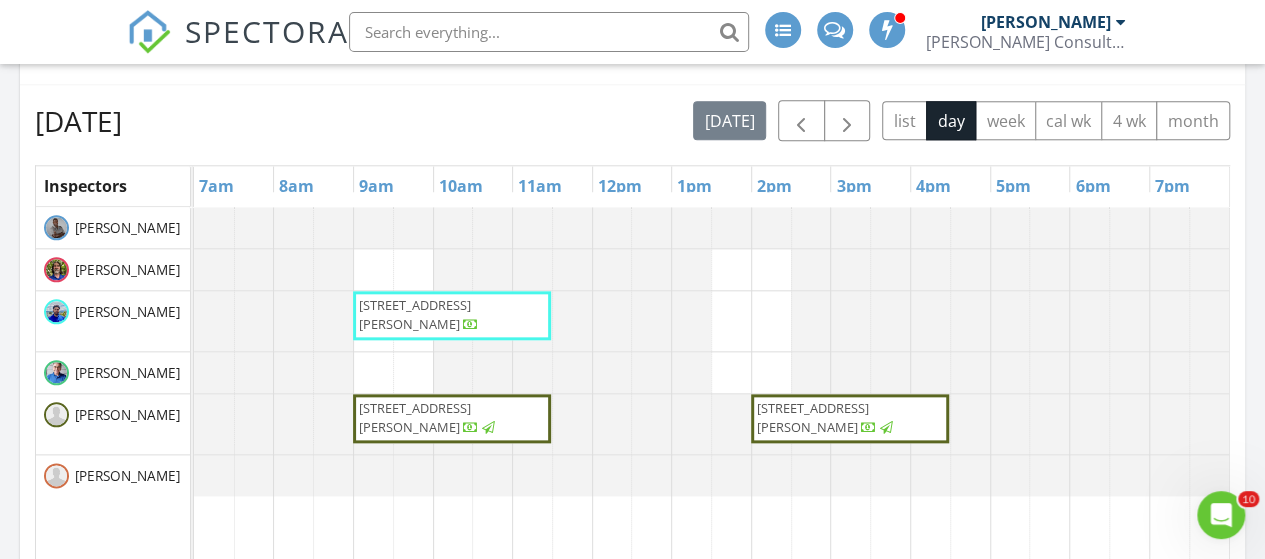 click at bounding box center (471, 327) 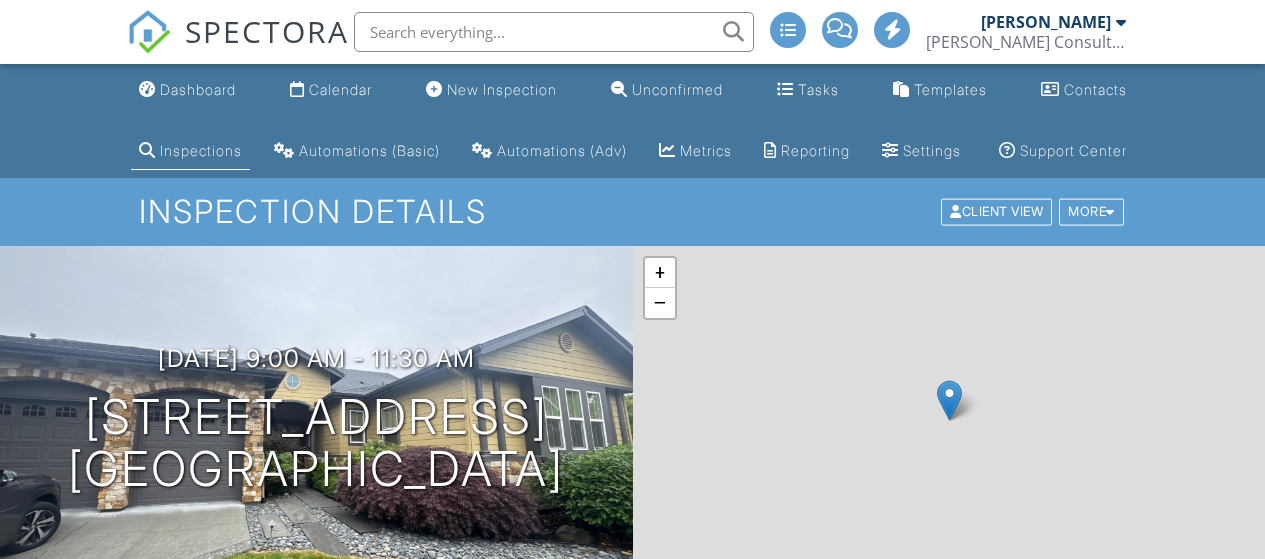scroll, scrollTop: 0, scrollLeft: 0, axis: both 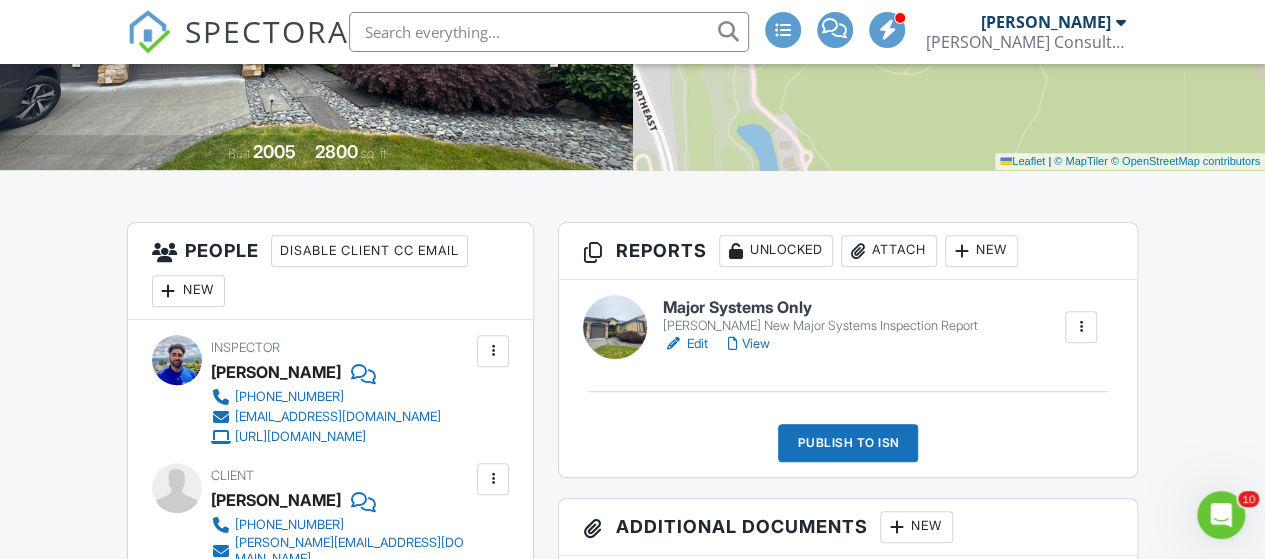 click on "View" at bounding box center [749, 344] 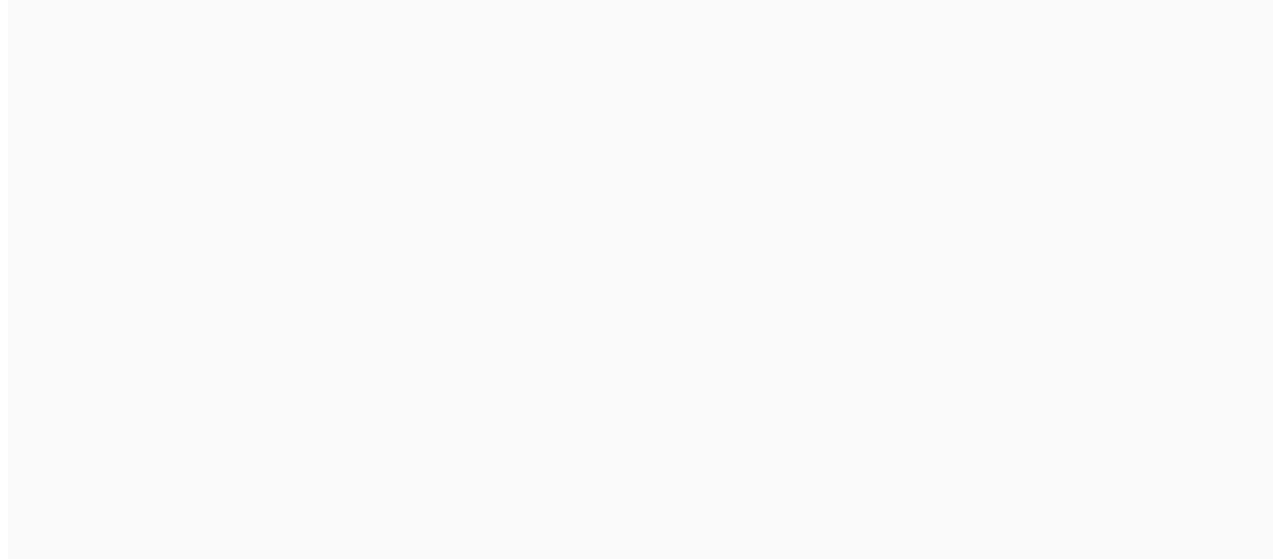 scroll, scrollTop: 0, scrollLeft: 0, axis: both 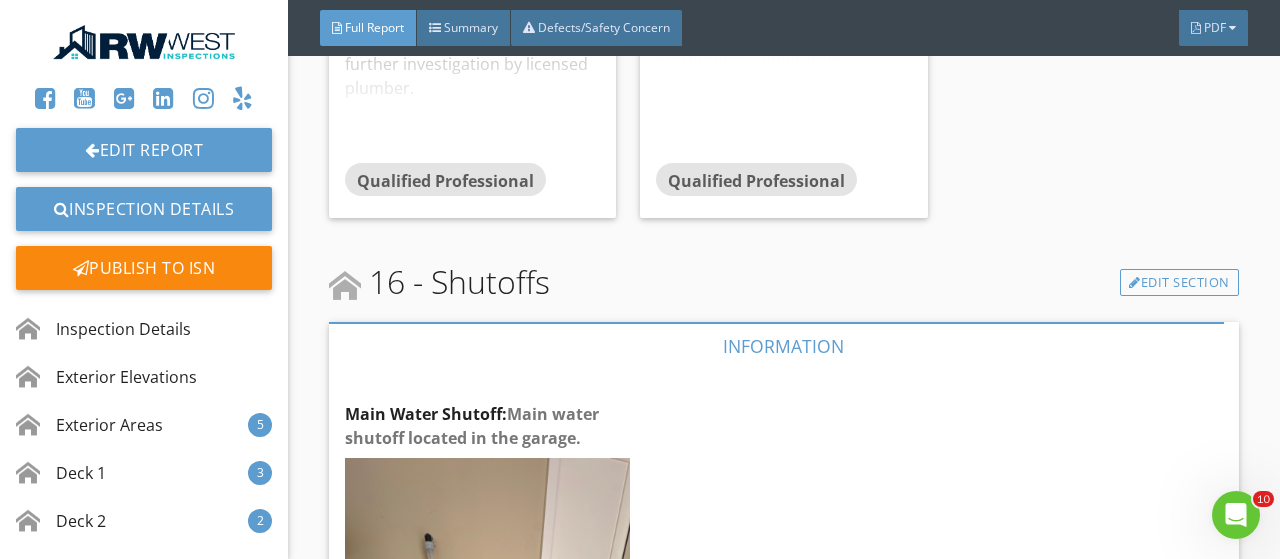click at bounding box center [144, 42] 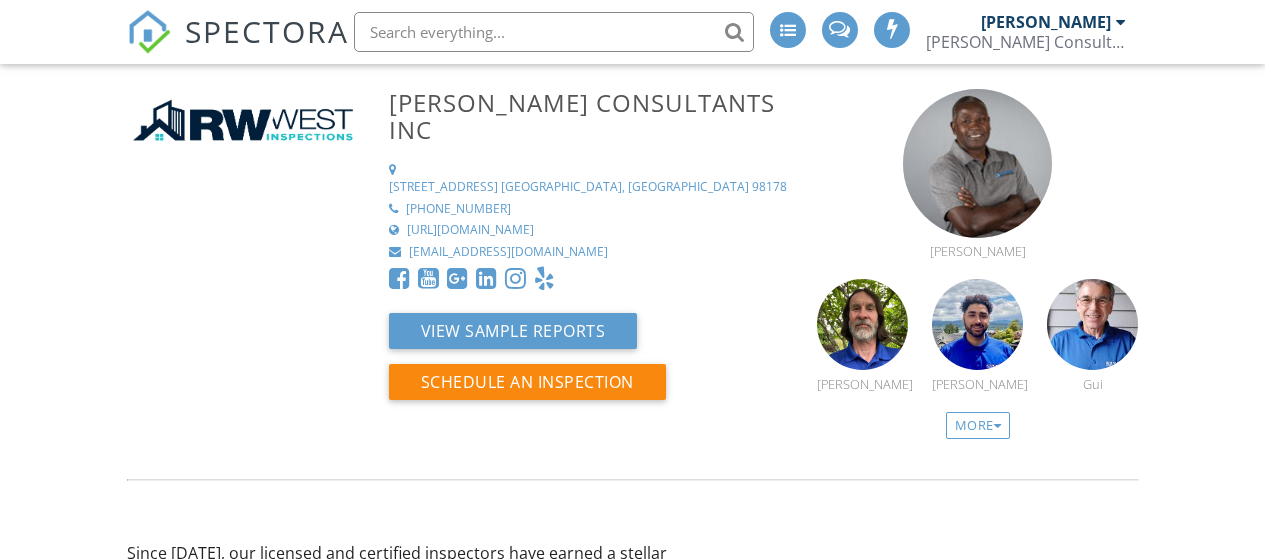 scroll, scrollTop: 0, scrollLeft: 0, axis: both 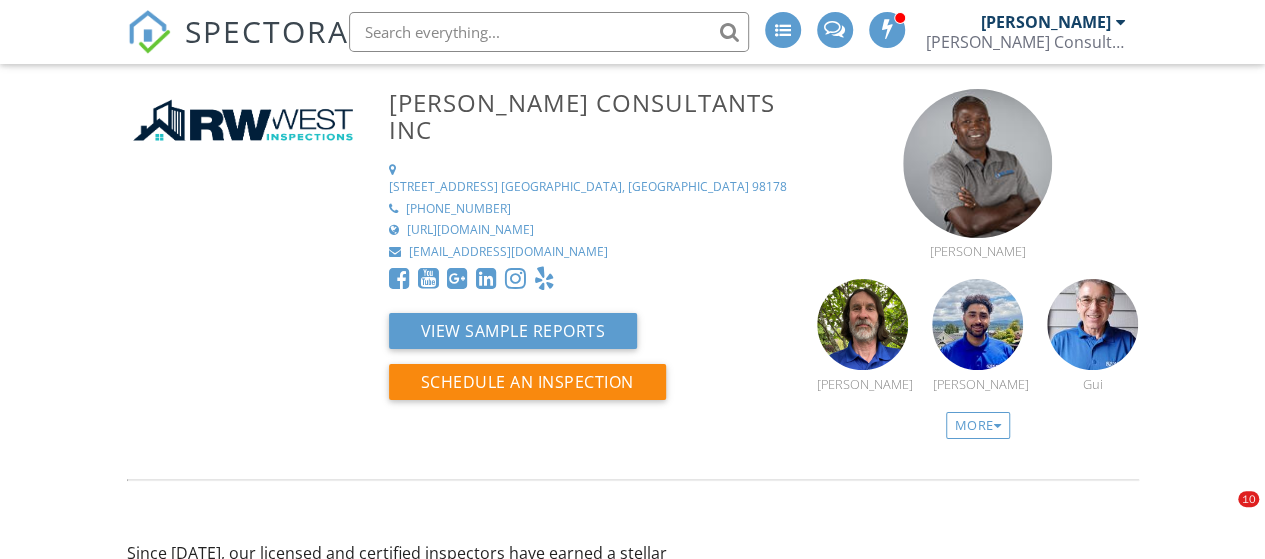 click on "SPECTORA" at bounding box center [267, 31] 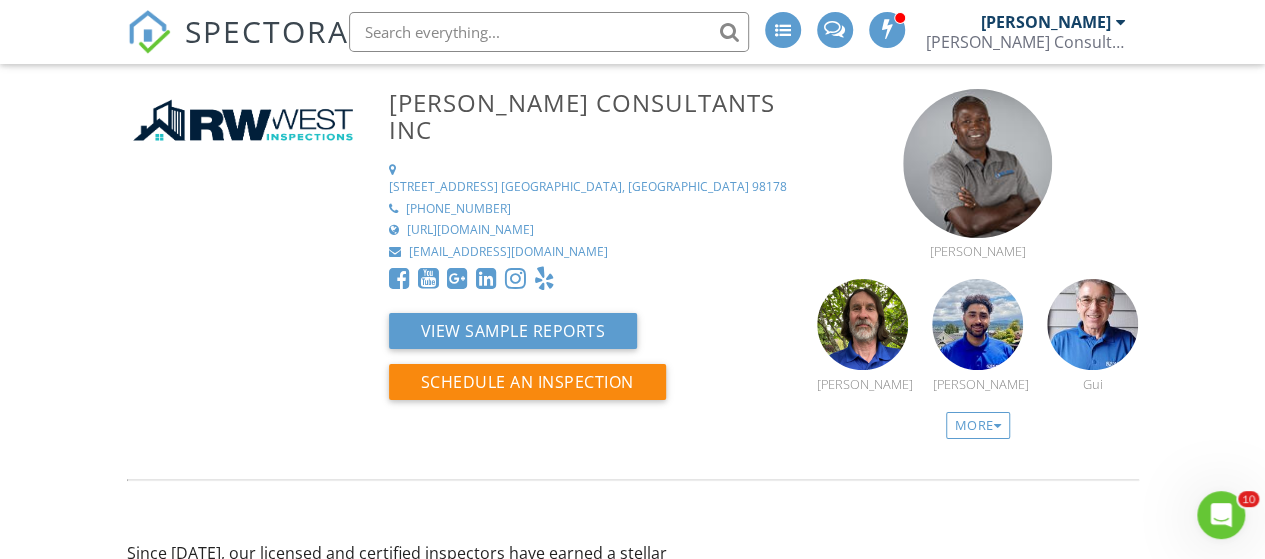 scroll, scrollTop: 0, scrollLeft: 0, axis: both 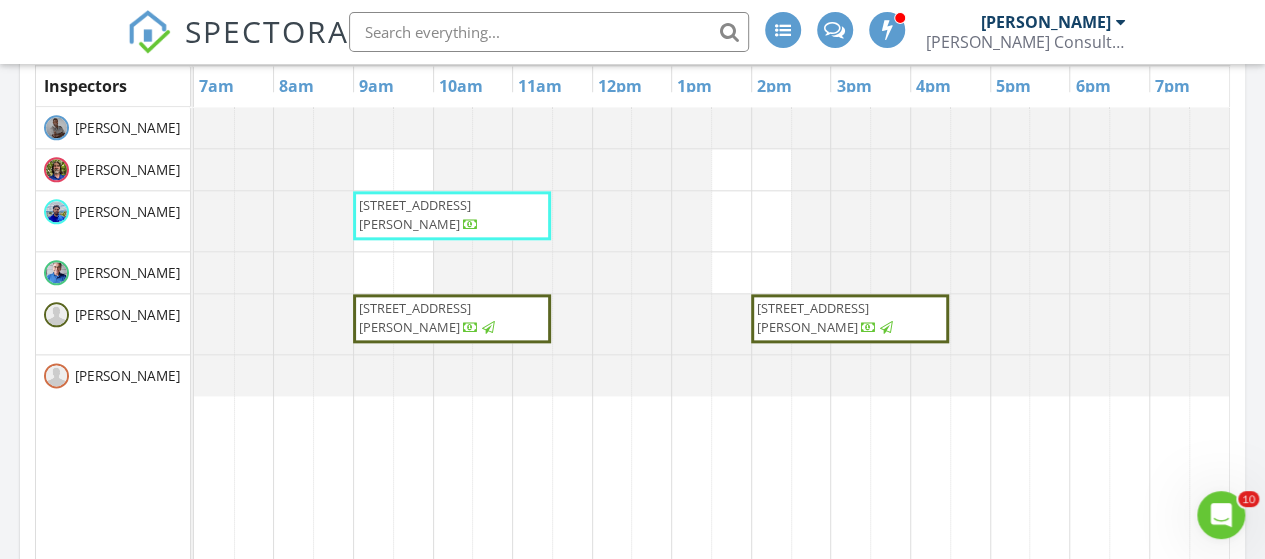 click on "[STREET_ADDRESS][PERSON_NAME]" at bounding box center (813, 317) 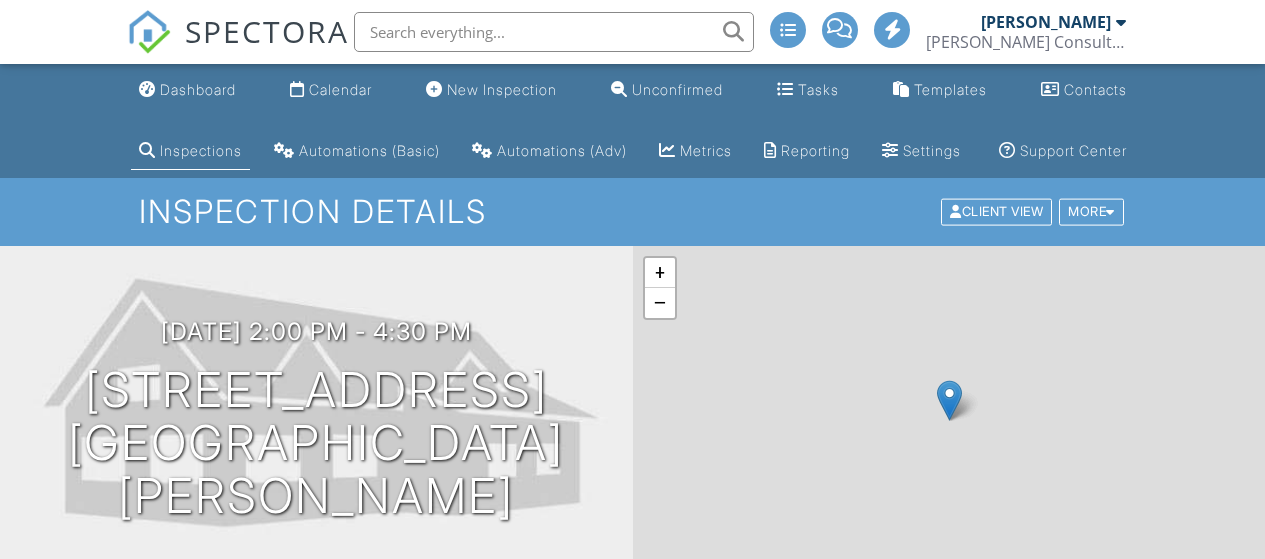 scroll, scrollTop: 0, scrollLeft: 0, axis: both 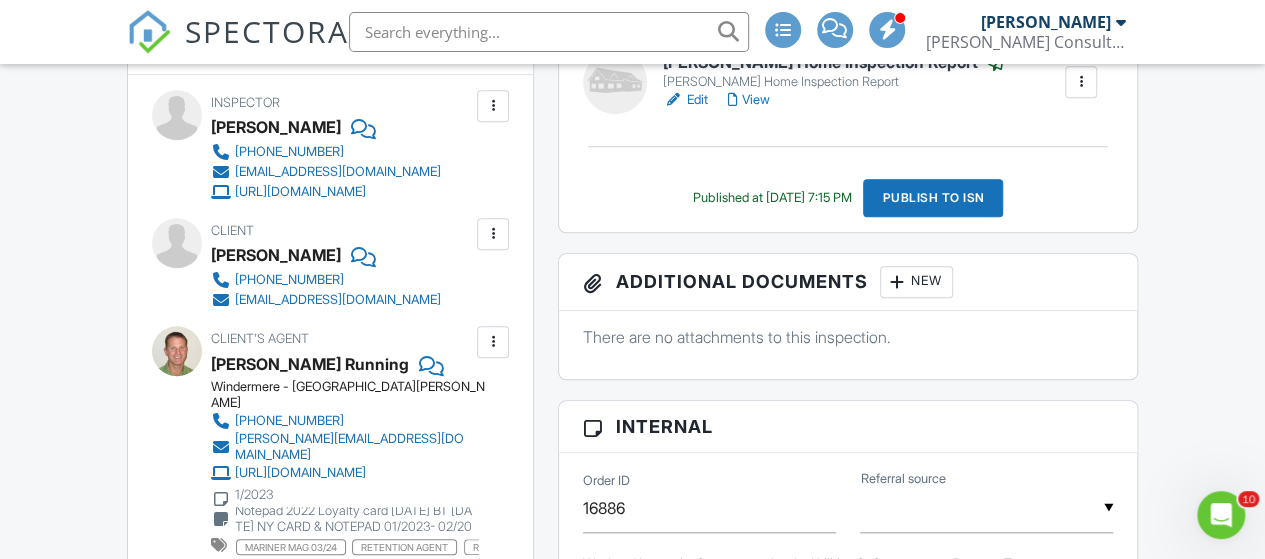 drag, startPoint x: 1275, startPoint y: 90, endPoint x: 1268, endPoint y: 215, distance: 125.19585 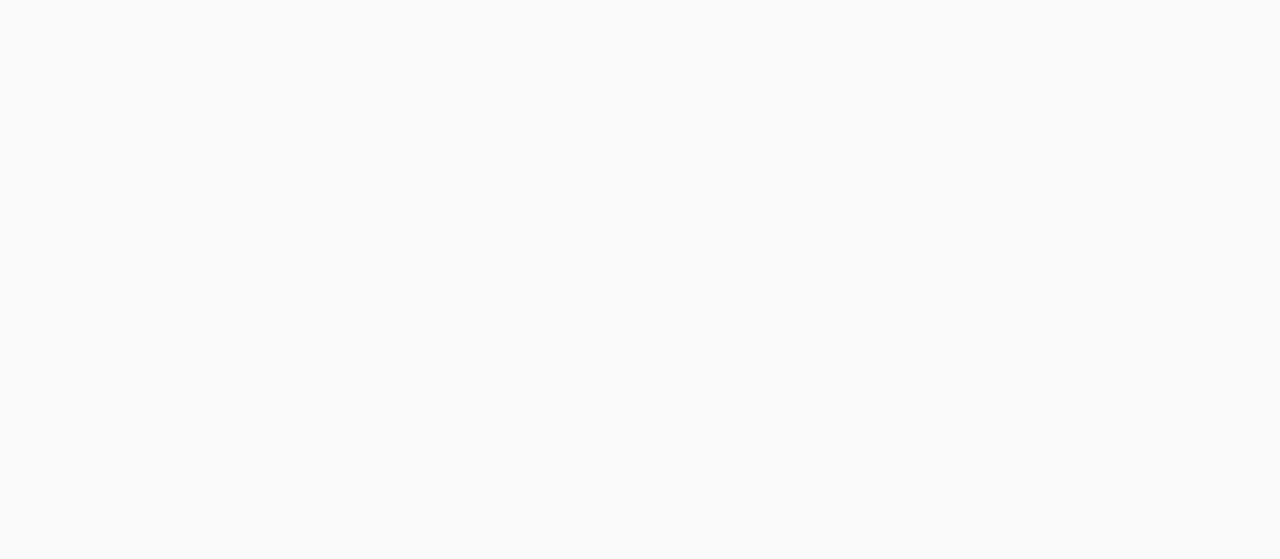 scroll, scrollTop: 0, scrollLeft: 0, axis: both 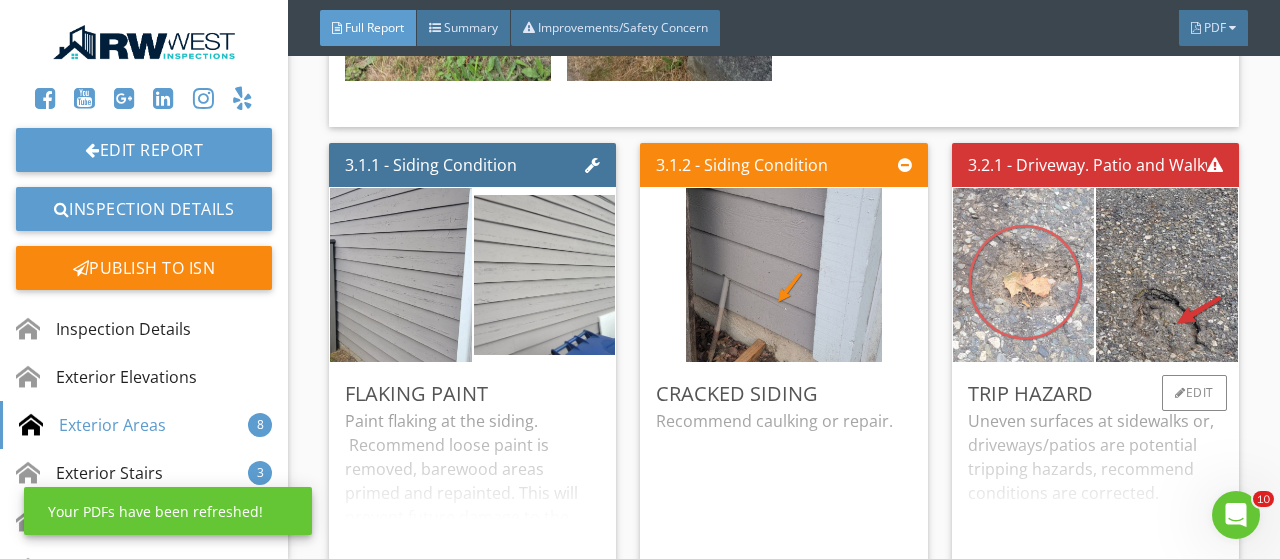 click at bounding box center [1023, 275] 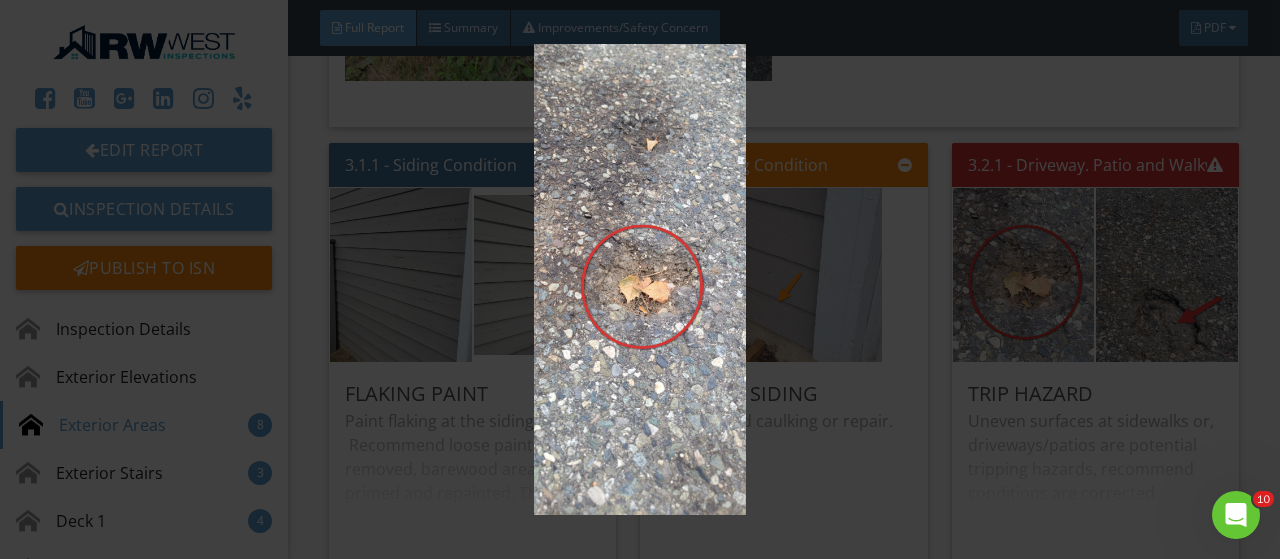 click at bounding box center (639, 279) 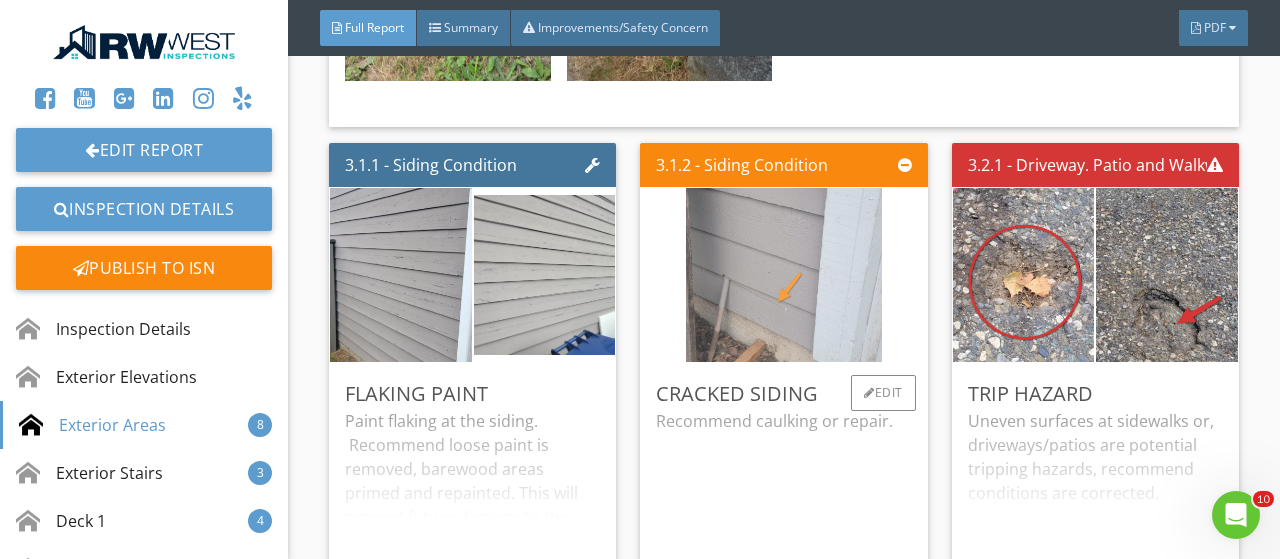 click at bounding box center [784, 275] 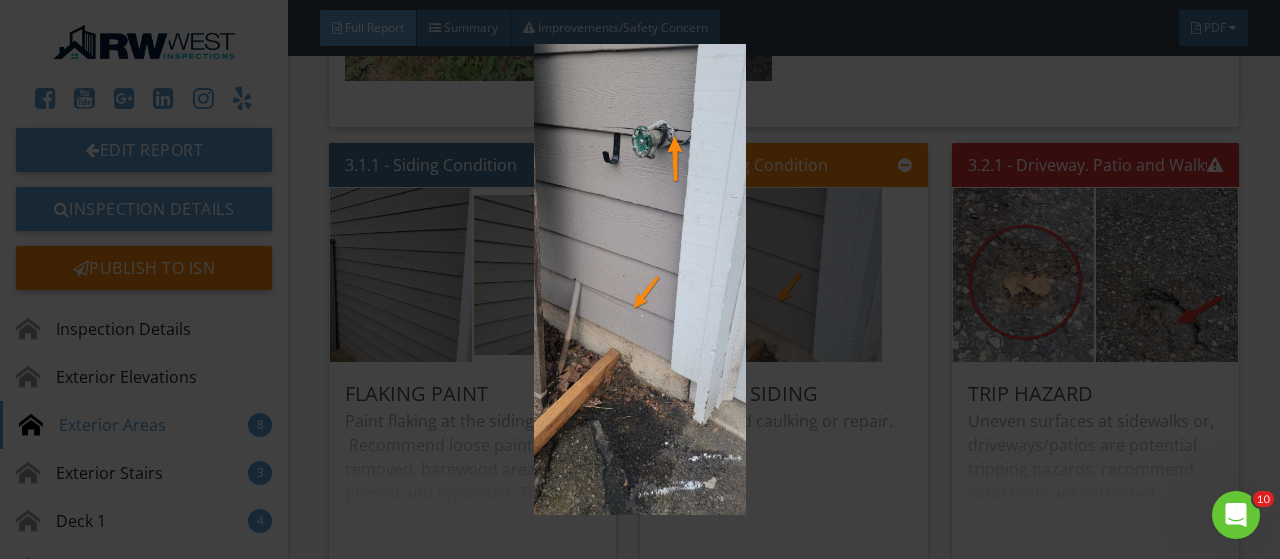 click at bounding box center [639, 279] 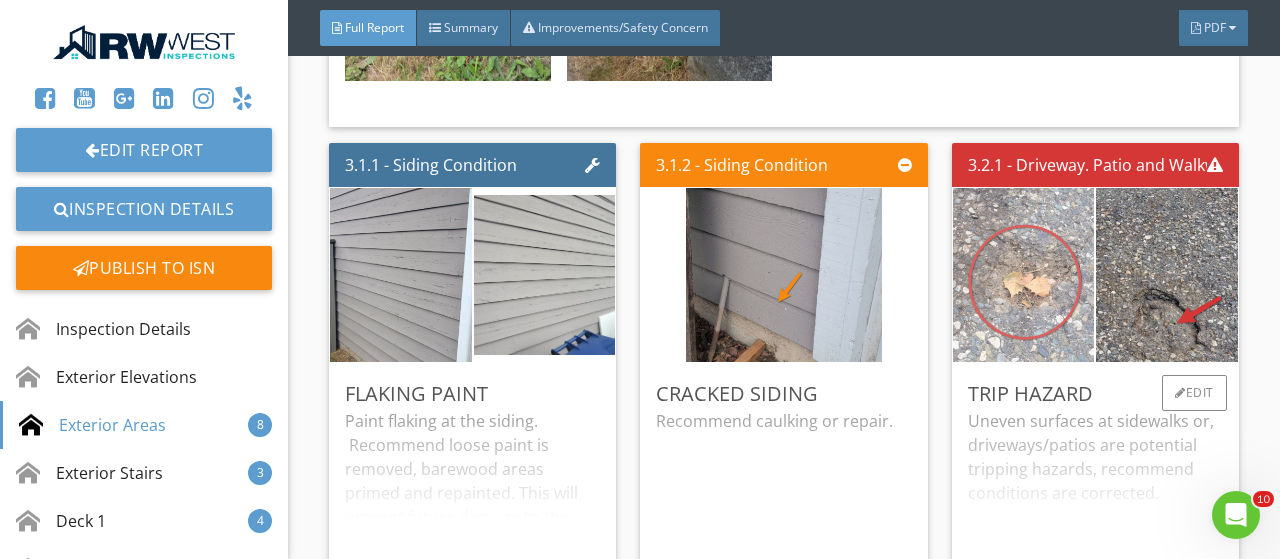 click at bounding box center [1023, 275] 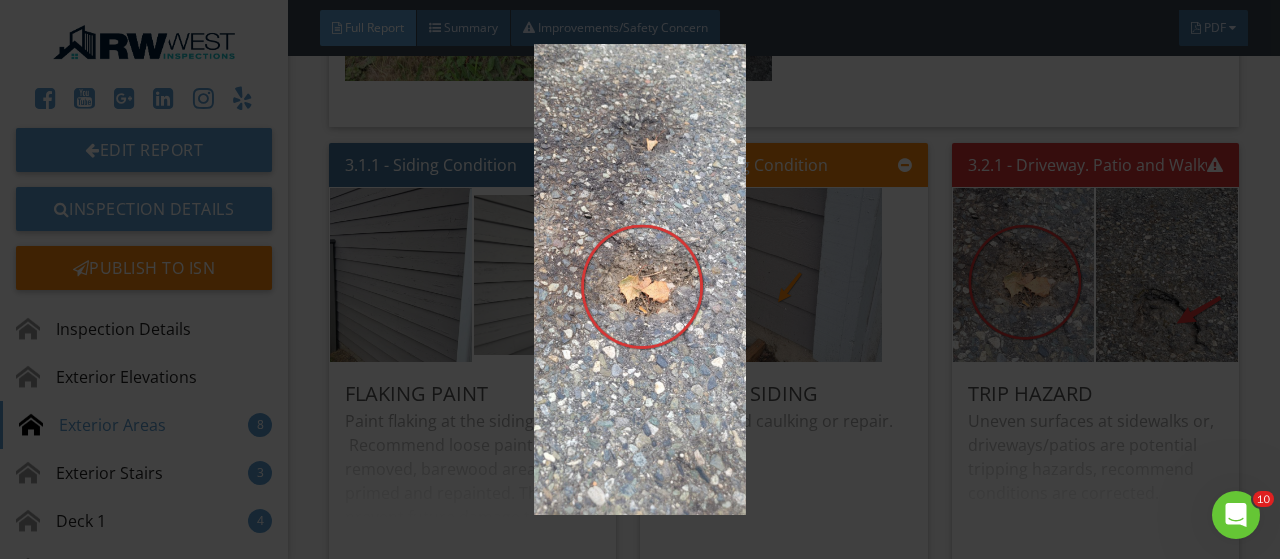 click at bounding box center (639, 279) 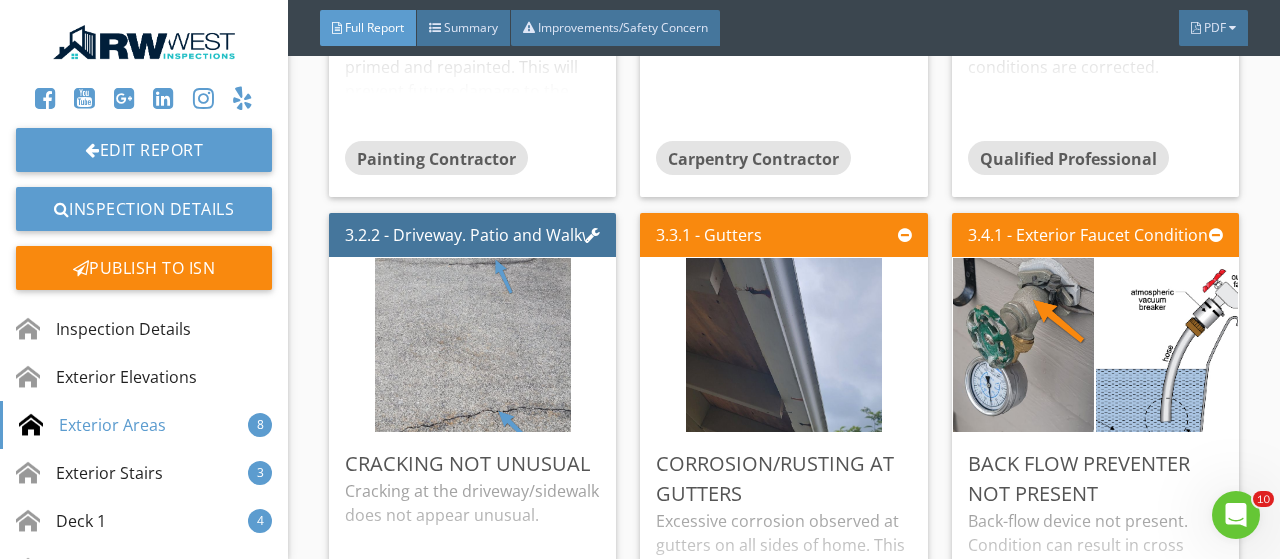 scroll, scrollTop: 4634, scrollLeft: 0, axis: vertical 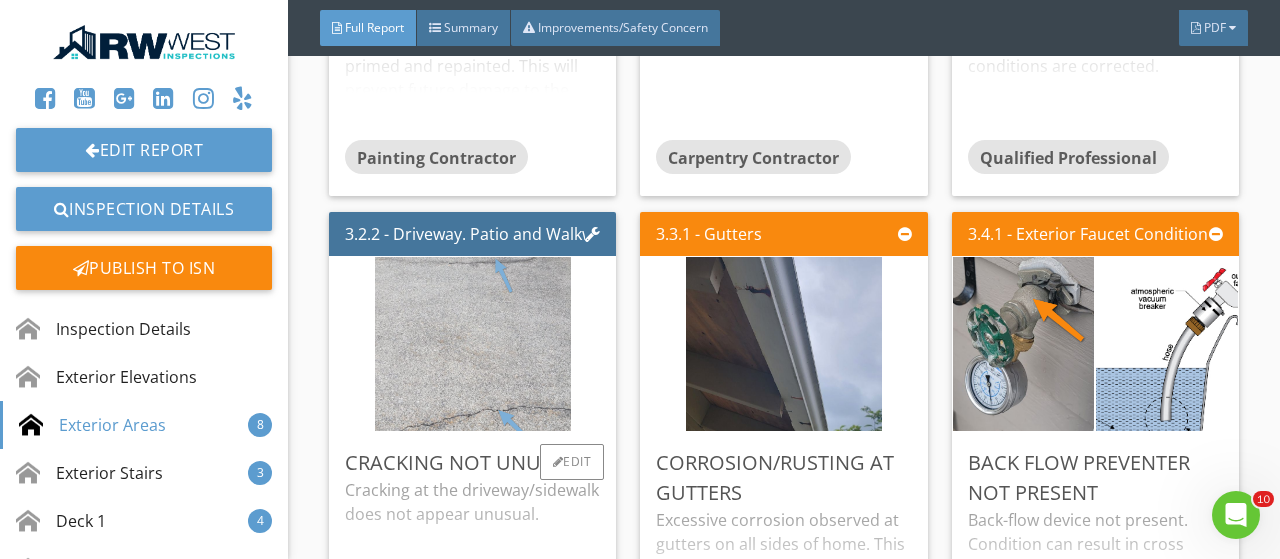click at bounding box center [473, 344] 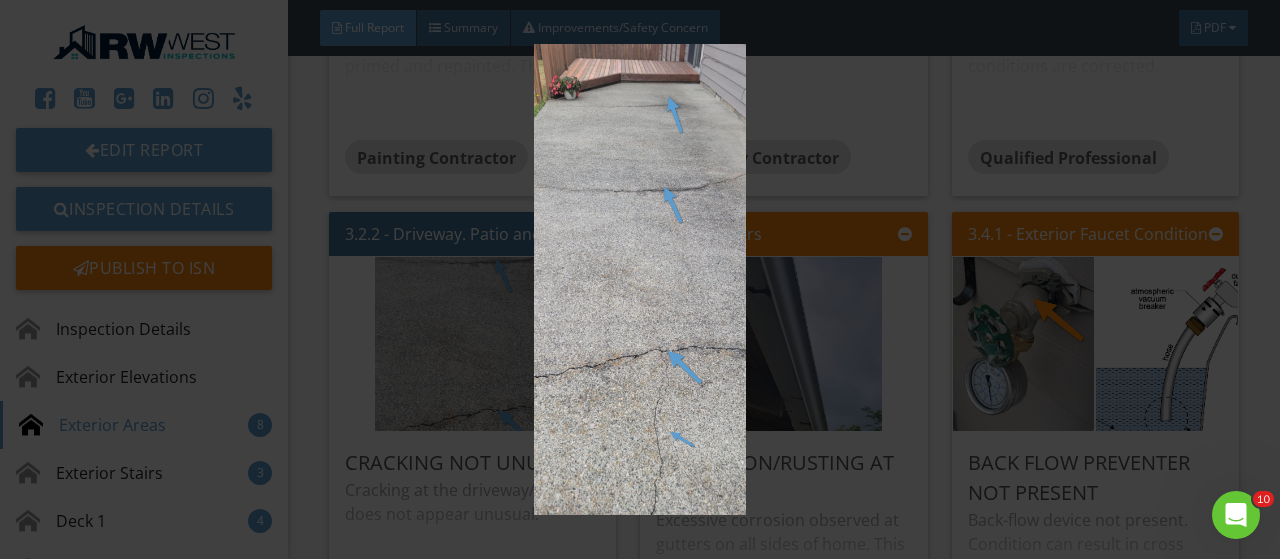 click at bounding box center (639, 279) 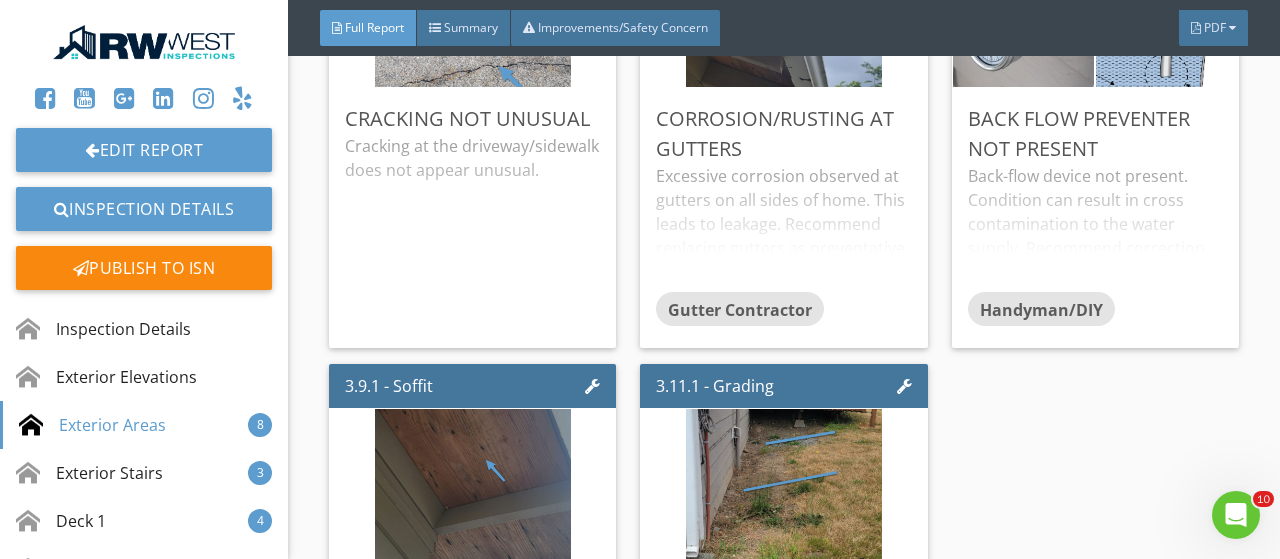 scroll, scrollTop: 4974, scrollLeft: 0, axis: vertical 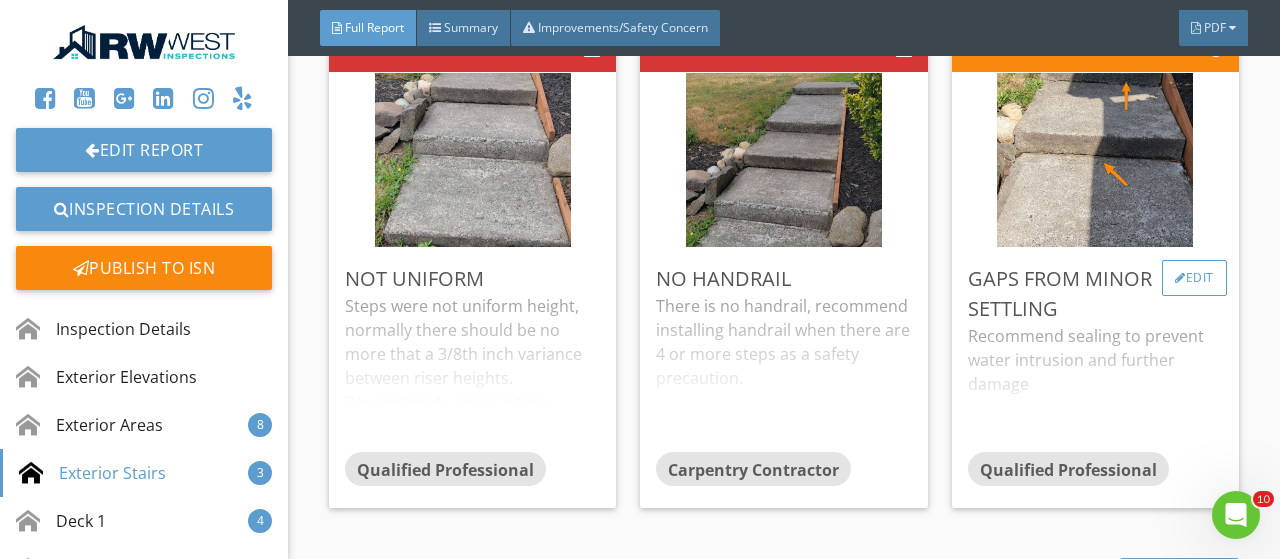 click on "Edit" at bounding box center (1194, 278) 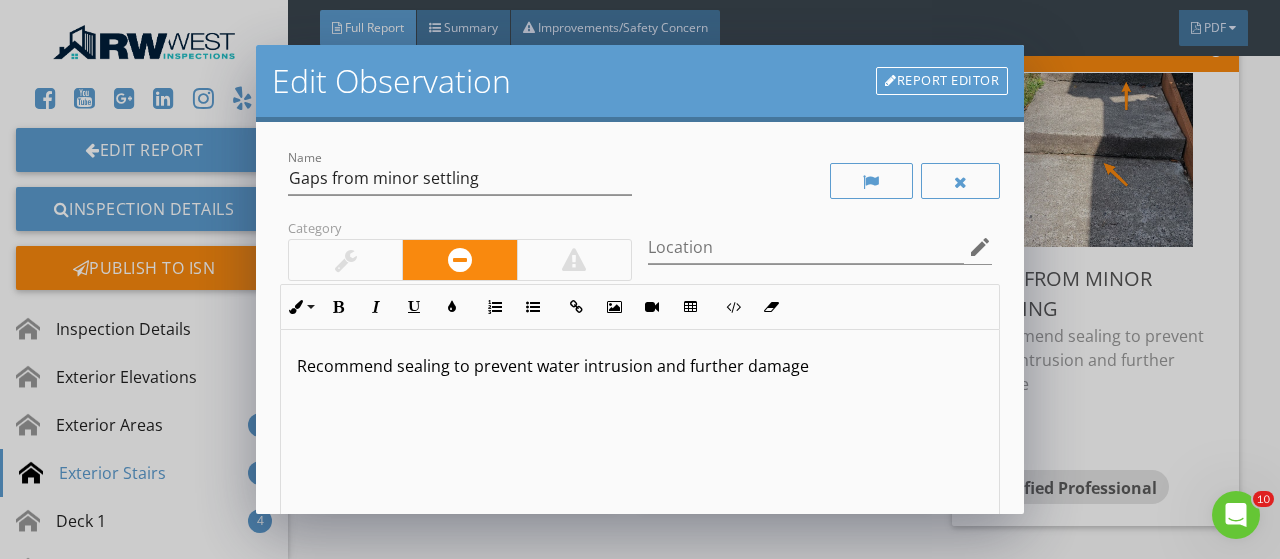 click at bounding box center (346, 260) 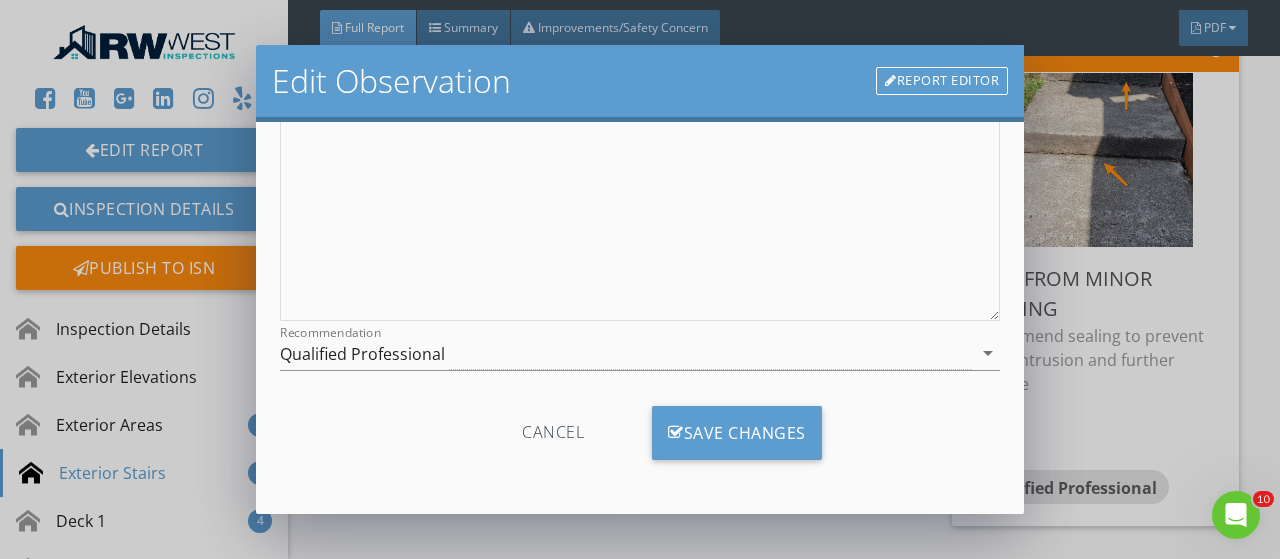 scroll, scrollTop: 325, scrollLeft: 0, axis: vertical 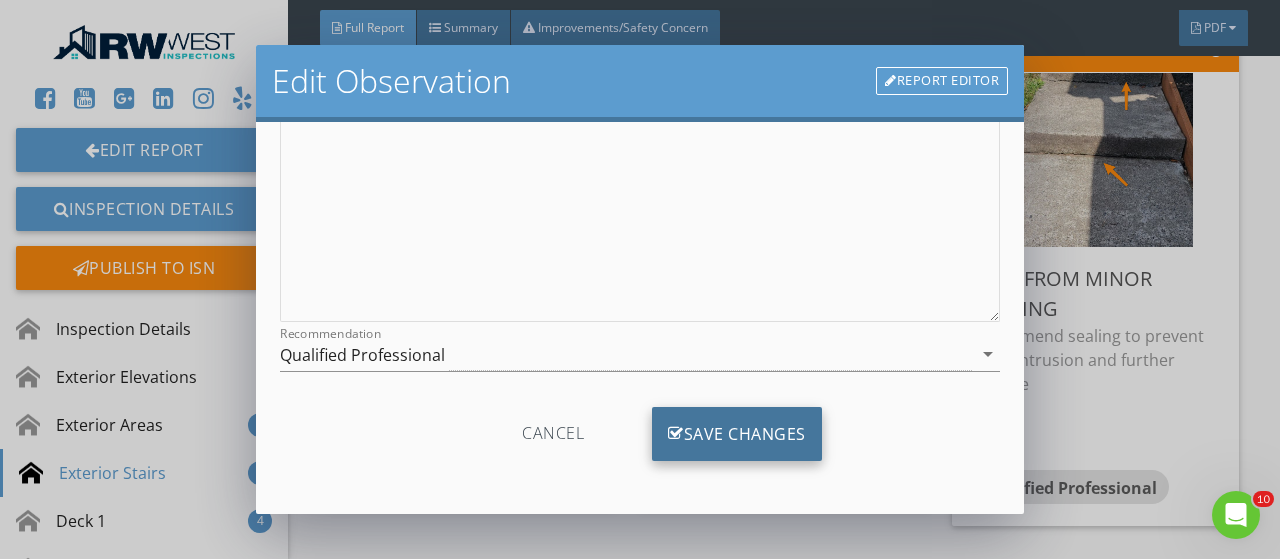 click on "Save Changes" at bounding box center [737, 434] 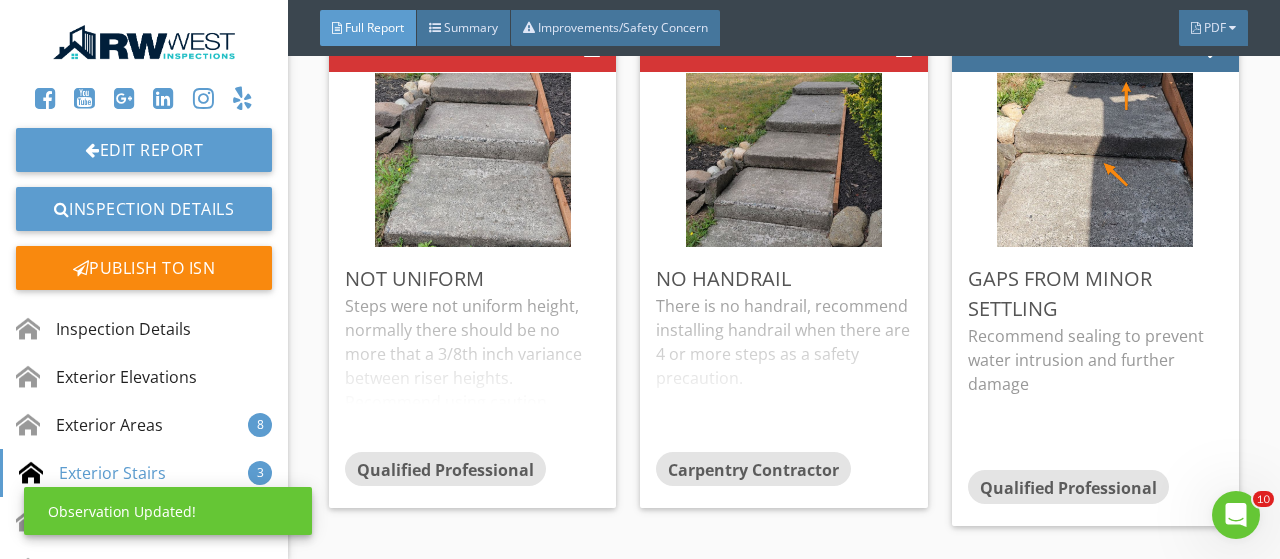 scroll, scrollTop: 90, scrollLeft: 0, axis: vertical 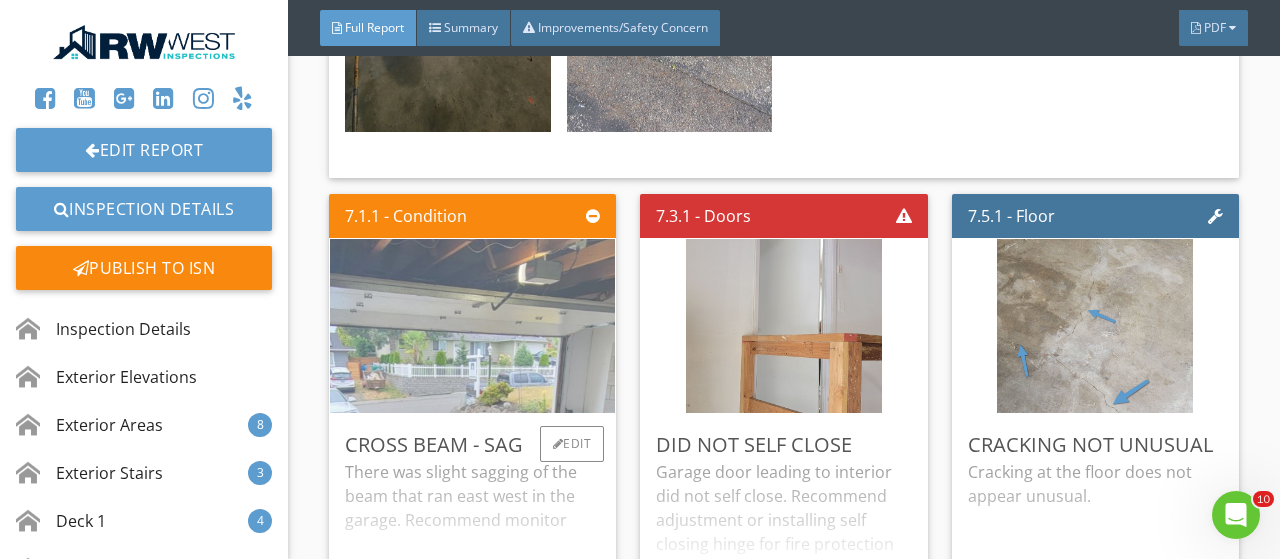 click at bounding box center [473, 326] 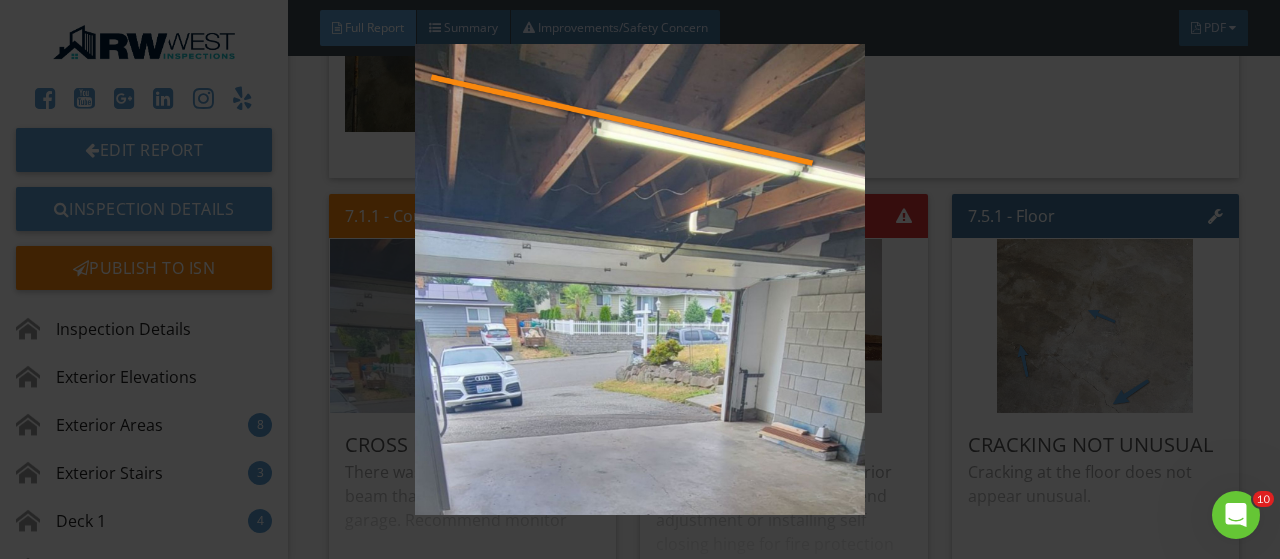 click at bounding box center [639, 279] 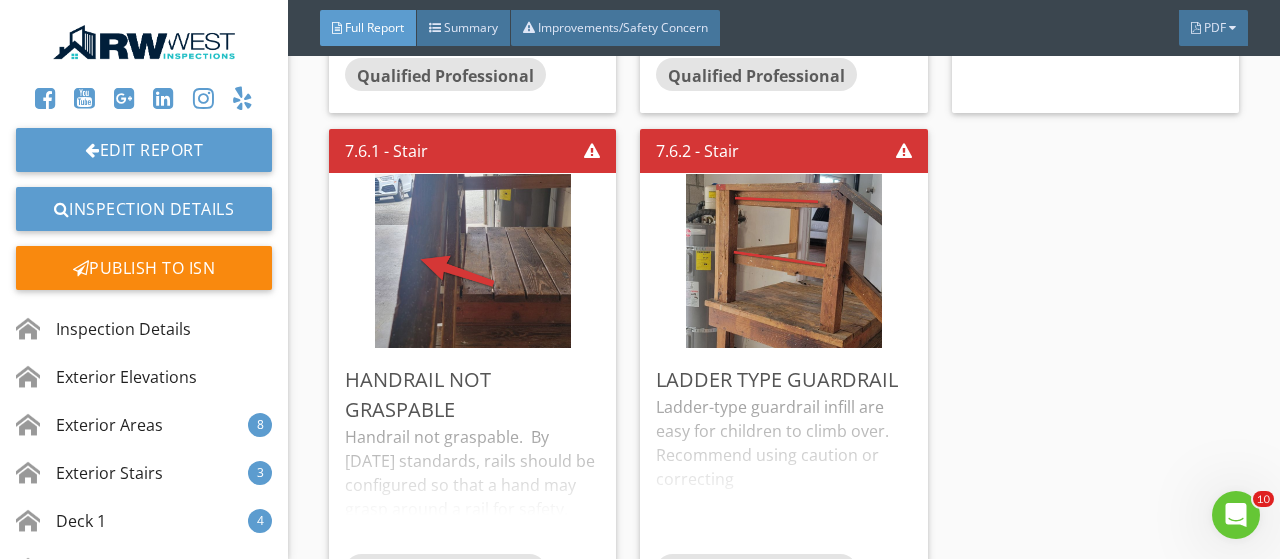 scroll, scrollTop: 10984, scrollLeft: 0, axis: vertical 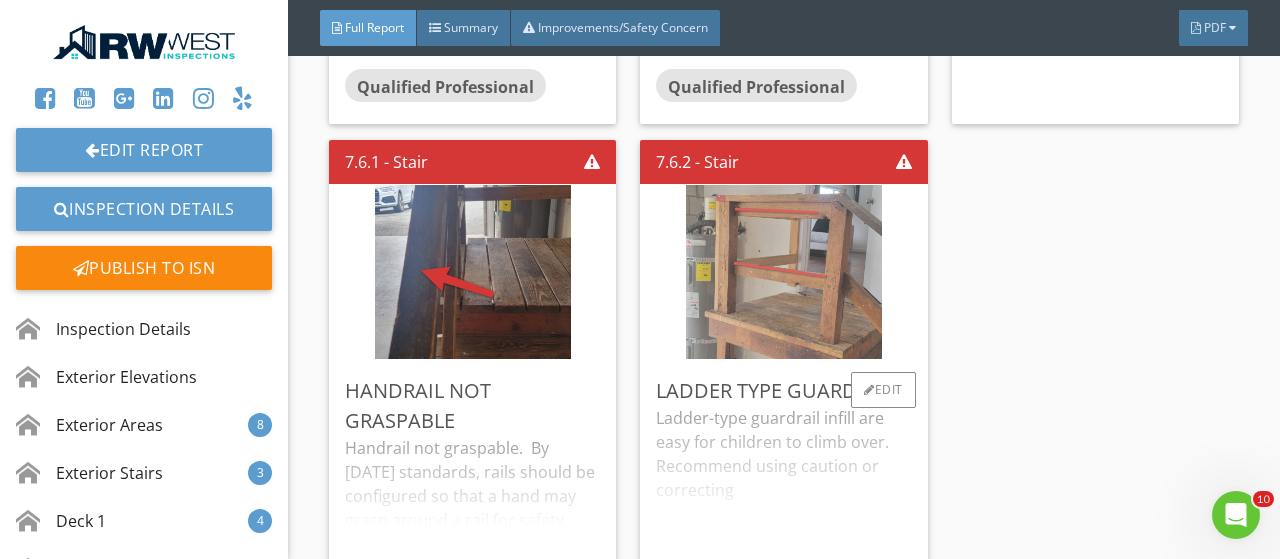 click at bounding box center (784, 272) 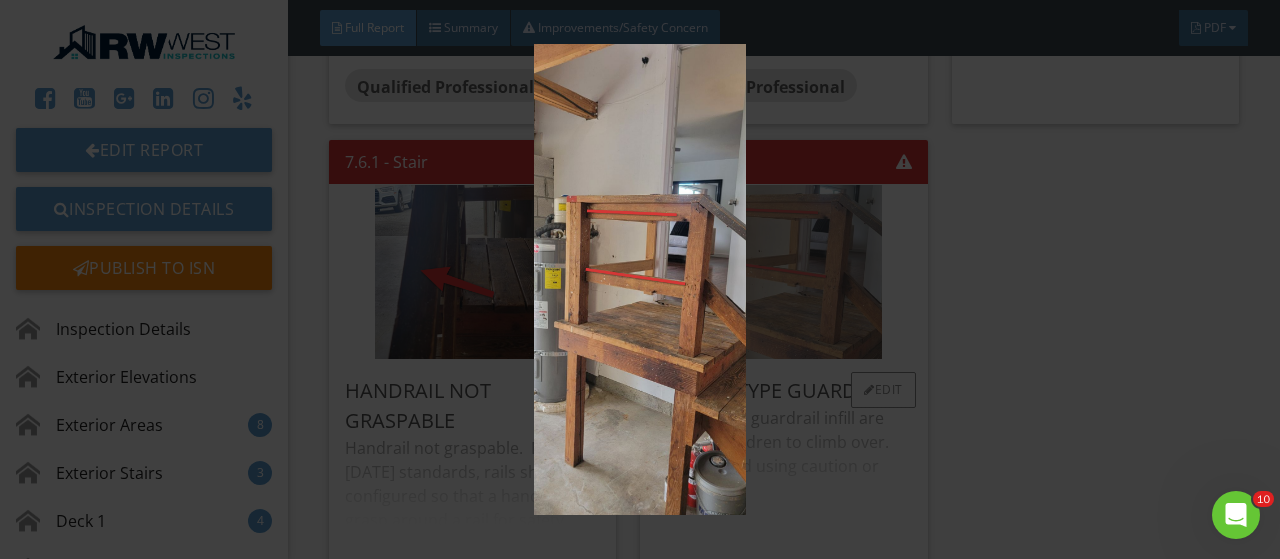 click at bounding box center [639, 279] 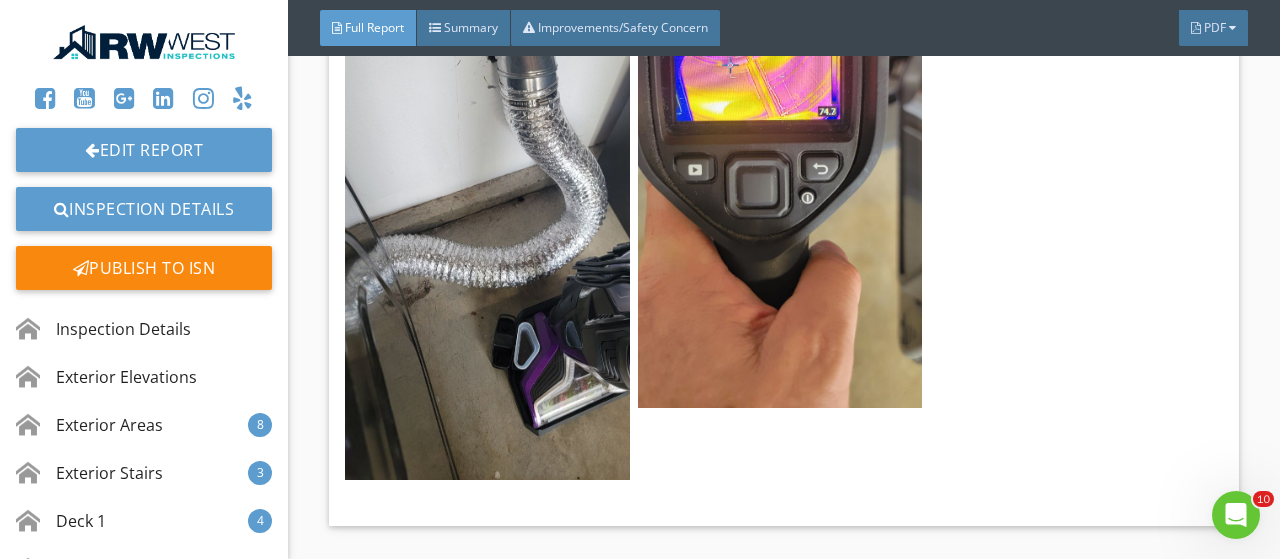 scroll, scrollTop: 33110, scrollLeft: 0, axis: vertical 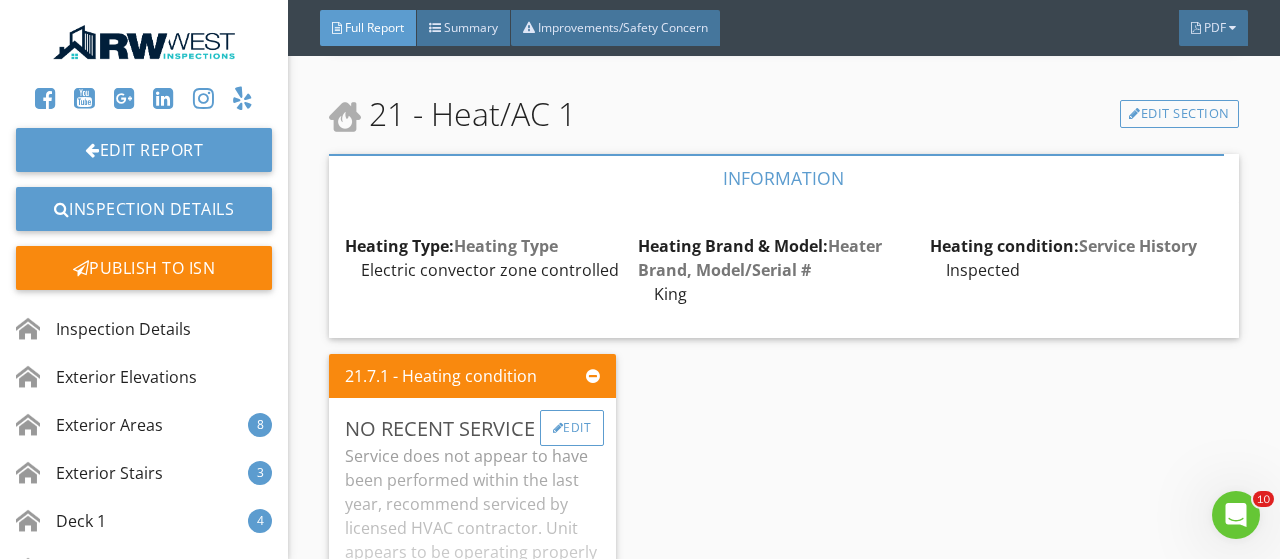 click on "Edit" at bounding box center (572, 428) 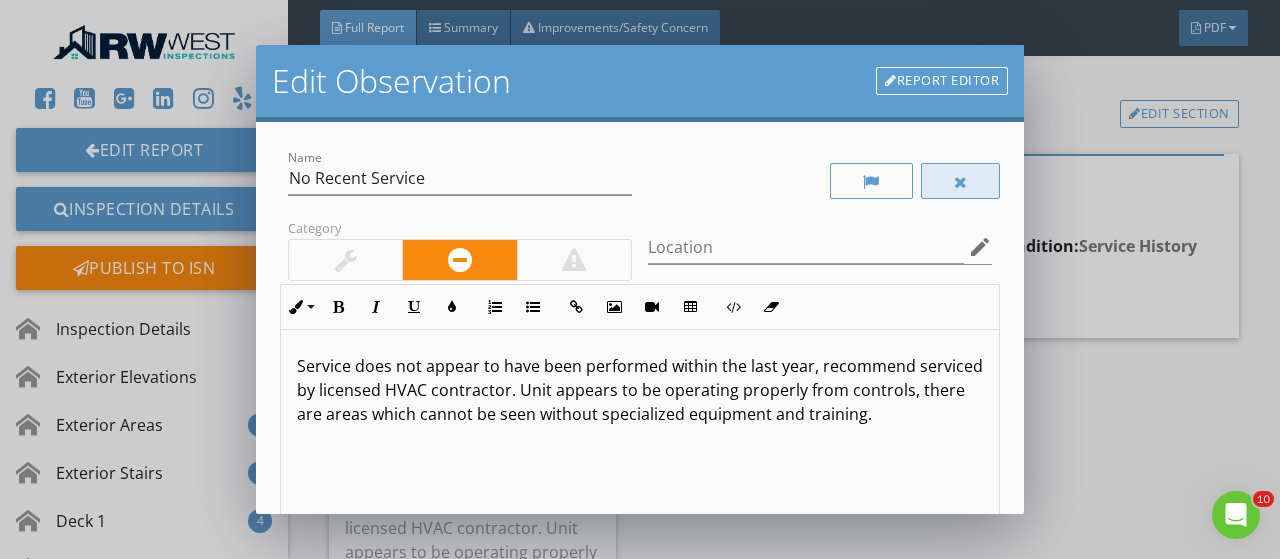 click at bounding box center (961, 181) 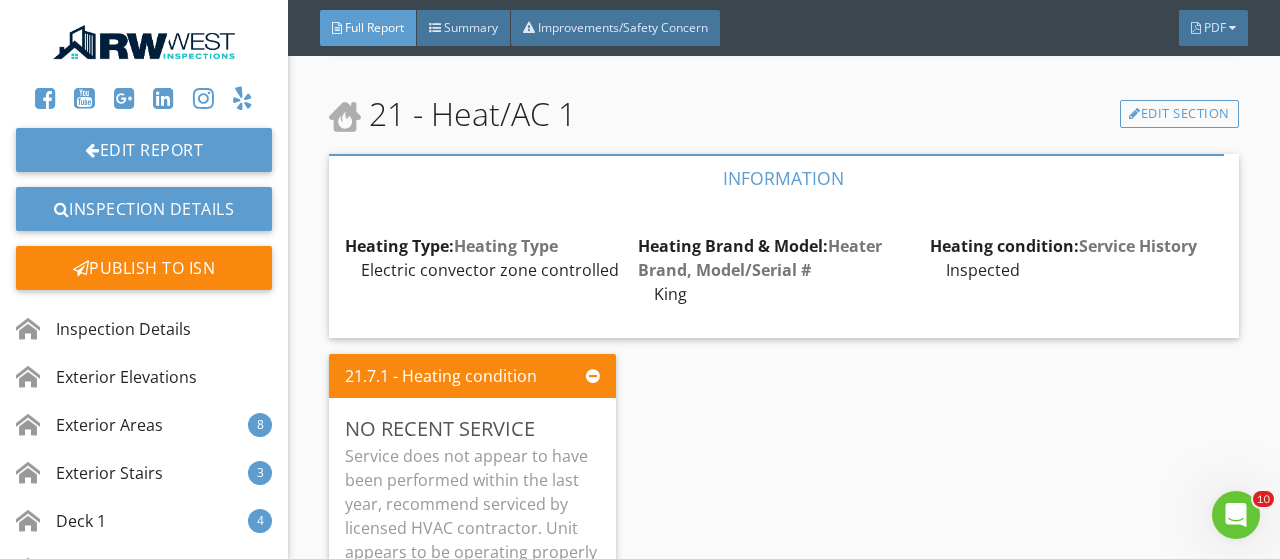 click on "Edit Observation
Report Editor
Name No Recent Service                 Category               Location edit   <p>Service does not appear to have been performed within the last year, recommend serviced by licensed HVAC contractor. Unit appears to be operating properly from controls, there are areas which cannot be seen without specialized equipment and training.</p>   Recommendation HVAC Professional arrow_drop_down     check_box_outline_blank Save as default name/text for this comment   Cancel
Save Changes" at bounding box center (640, 279) 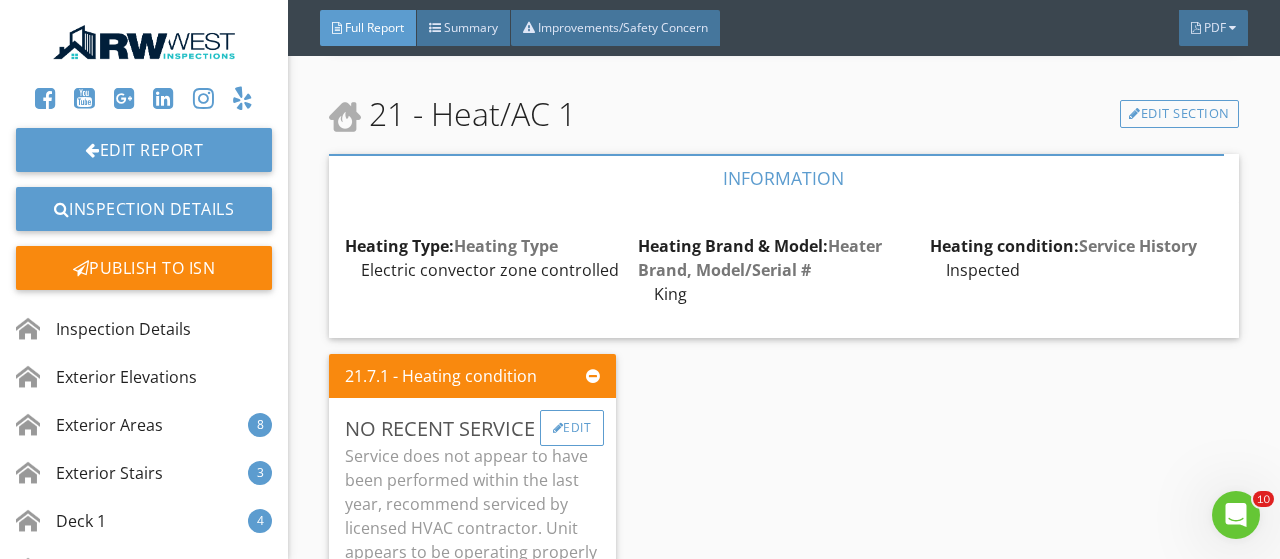 click on "Edit" at bounding box center [572, 428] 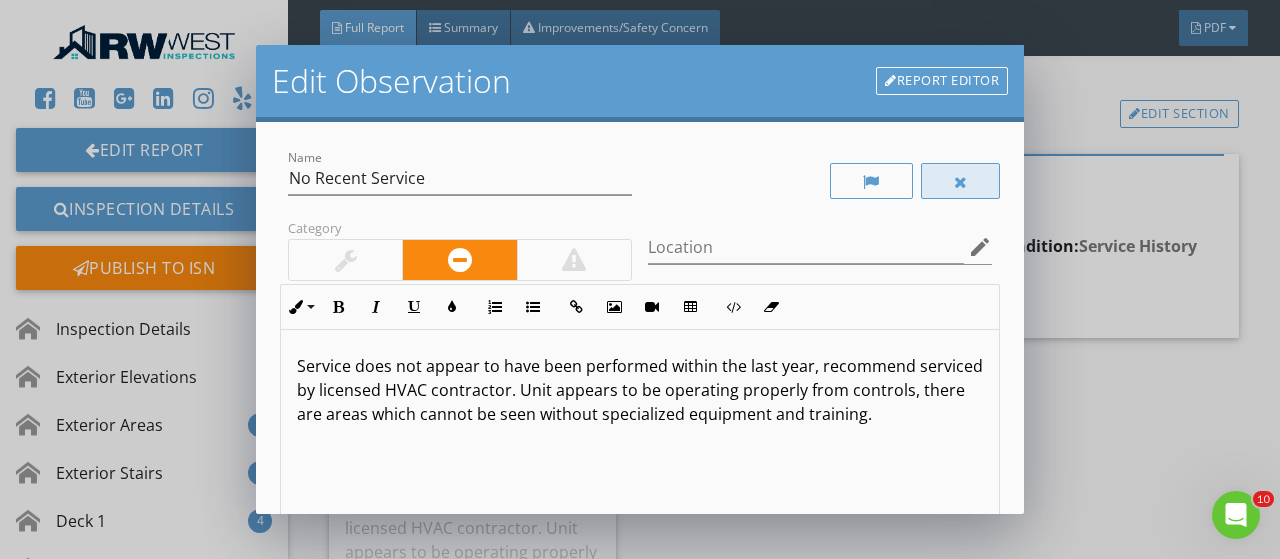 click at bounding box center [961, 181] 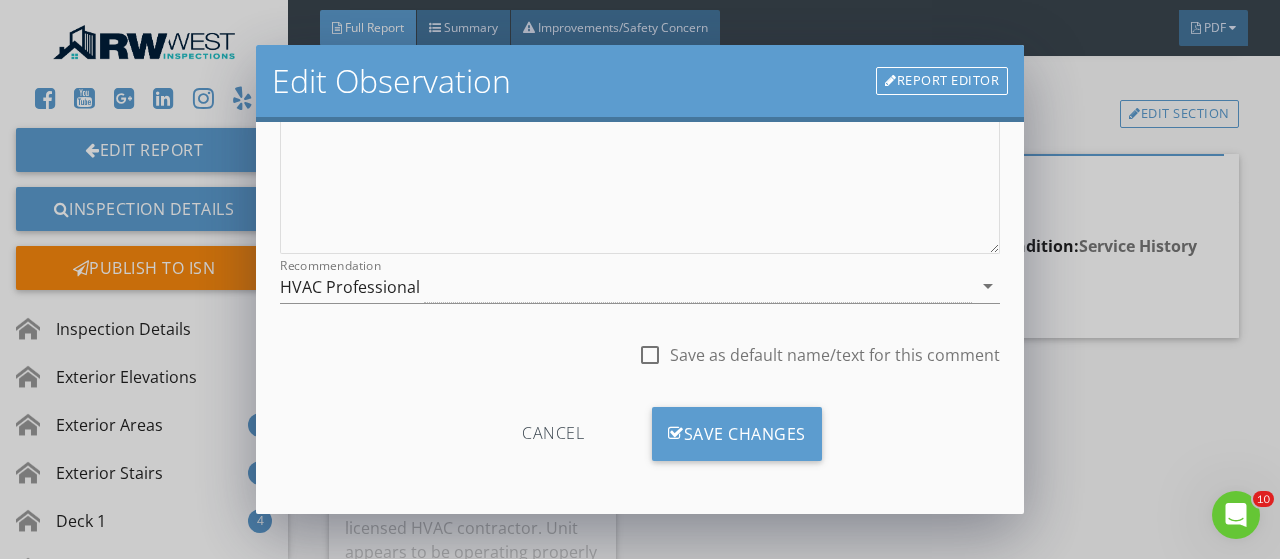 scroll, scrollTop: 394, scrollLeft: 0, axis: vertical 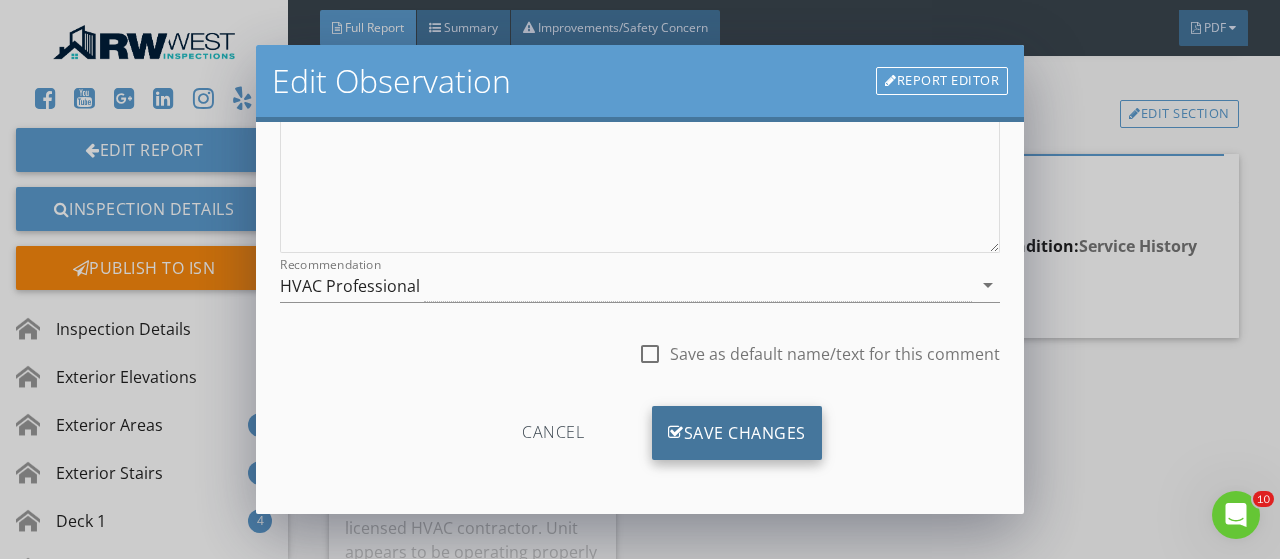 click on "Save Changes" at bounding box center (737, 433) 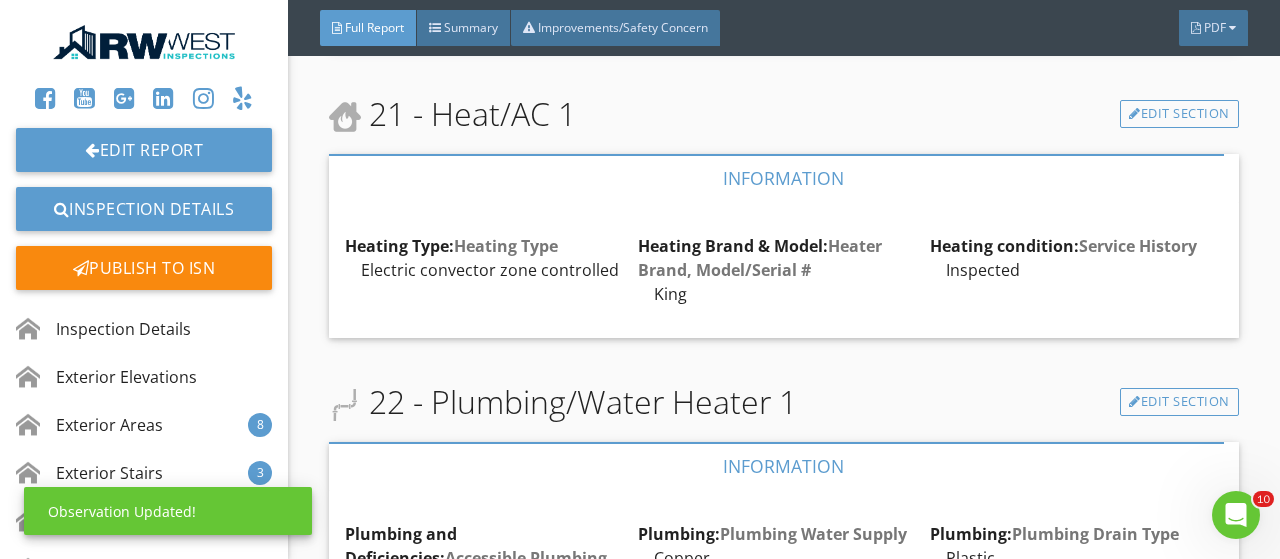 scroll, scrollTop: 158, scrollLeft: 0, axis: vertical 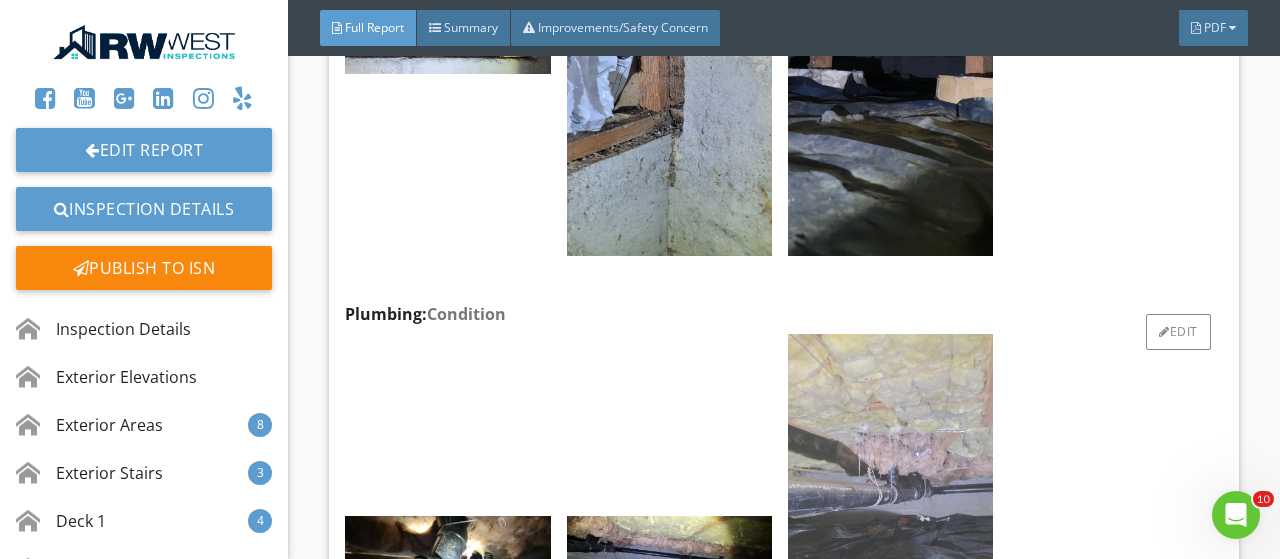 click at bounding box center (890, 562) 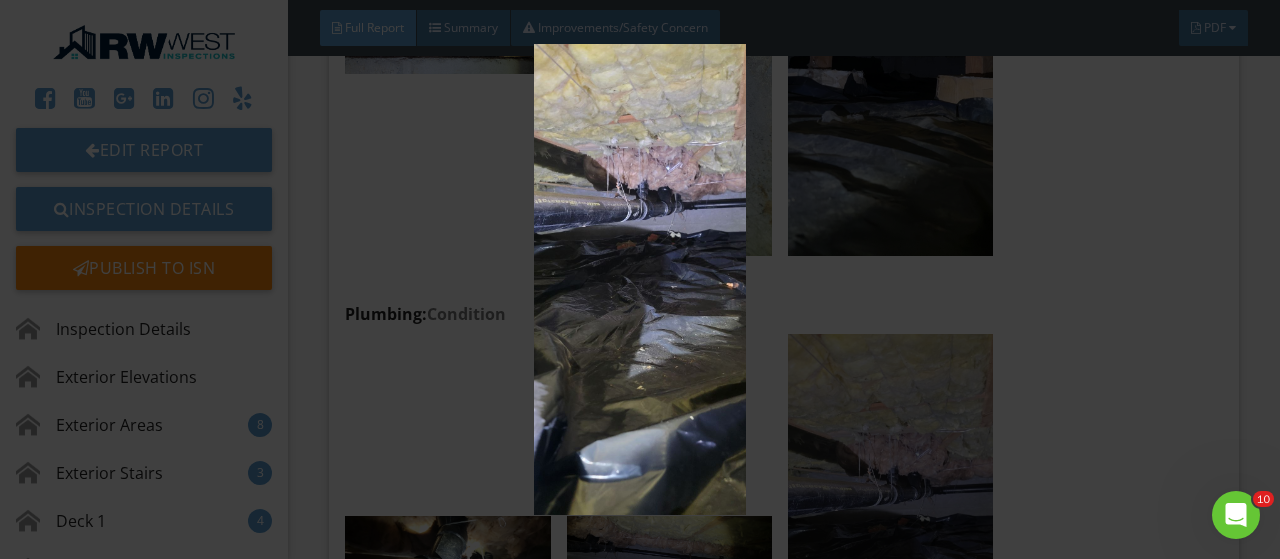 click at bounding box center [640, 279] 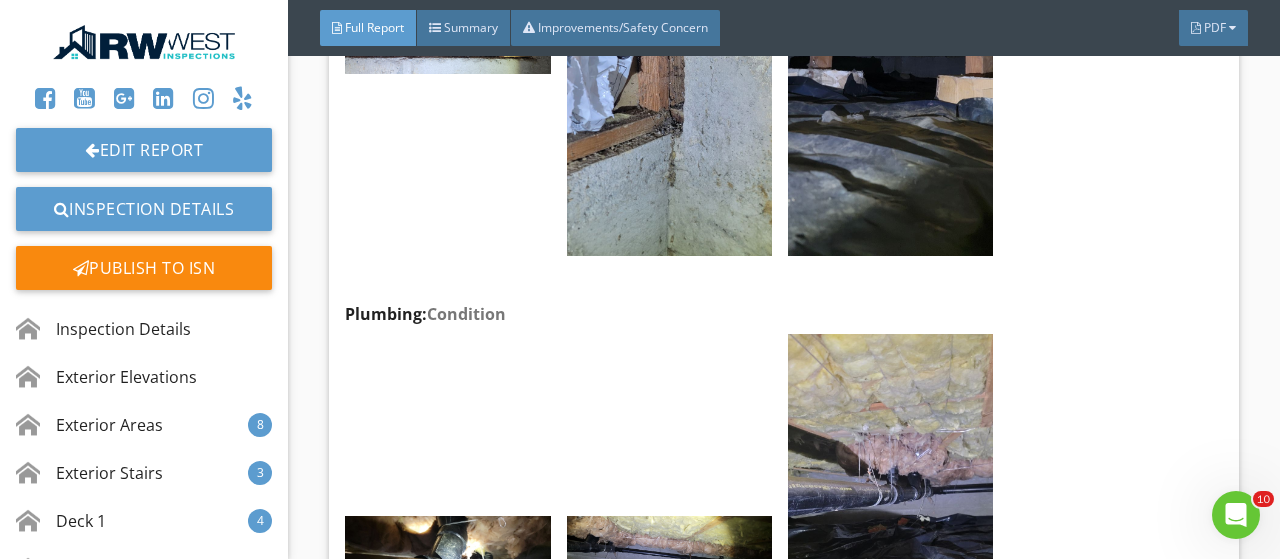 click at bounding box center (640, 279) 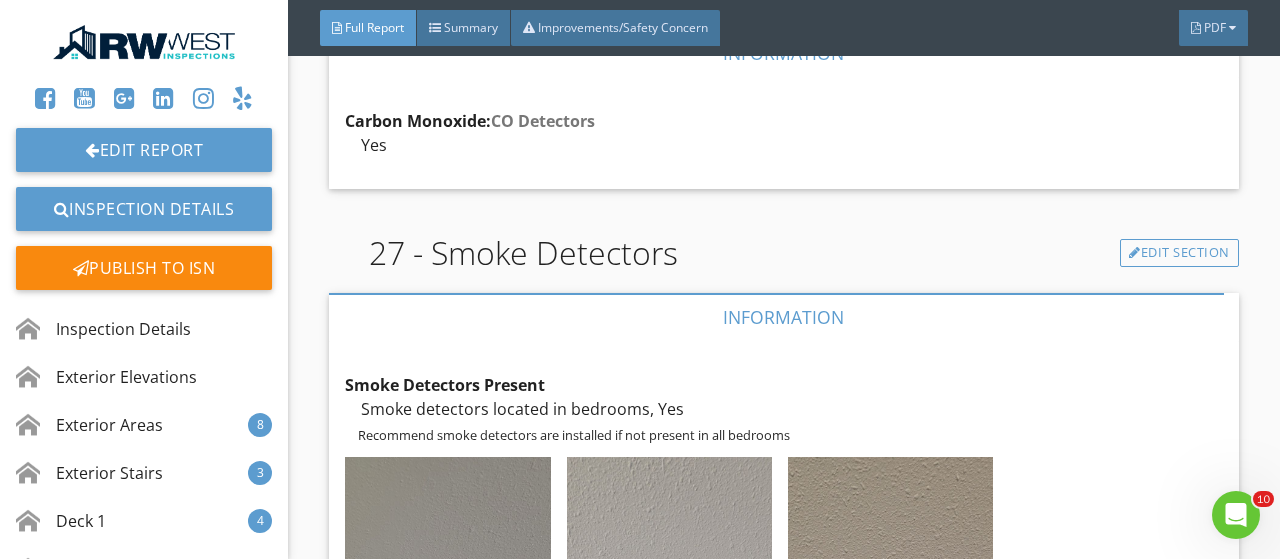 scroll, scrollTop: 42795, scrollLeft: 0, axis: vertical 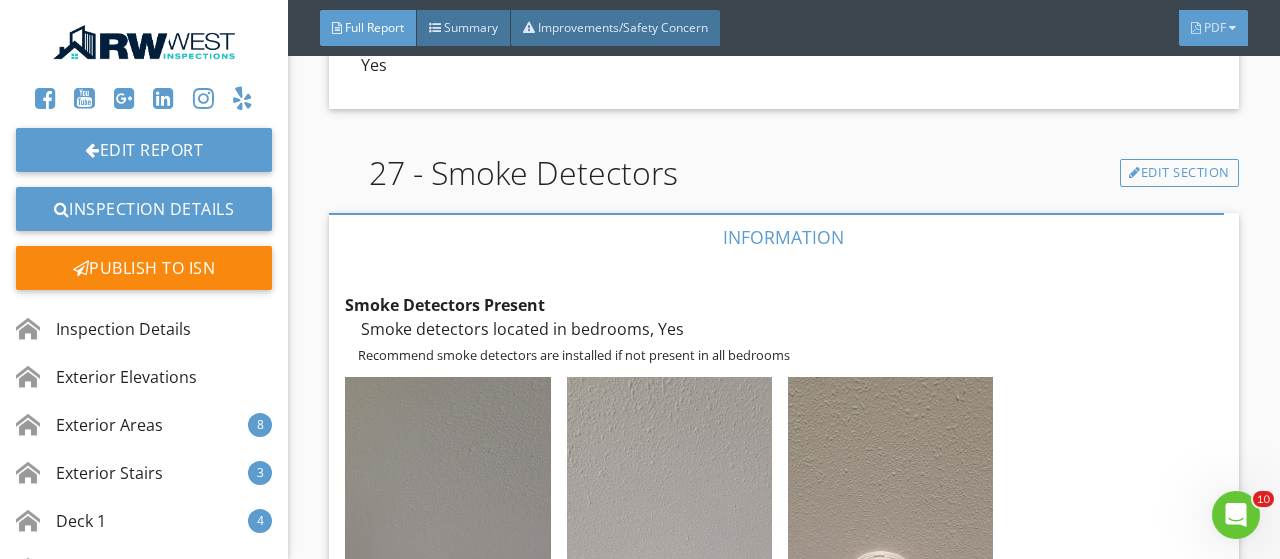 click on "PDF" at bounding box center (1215, 27) 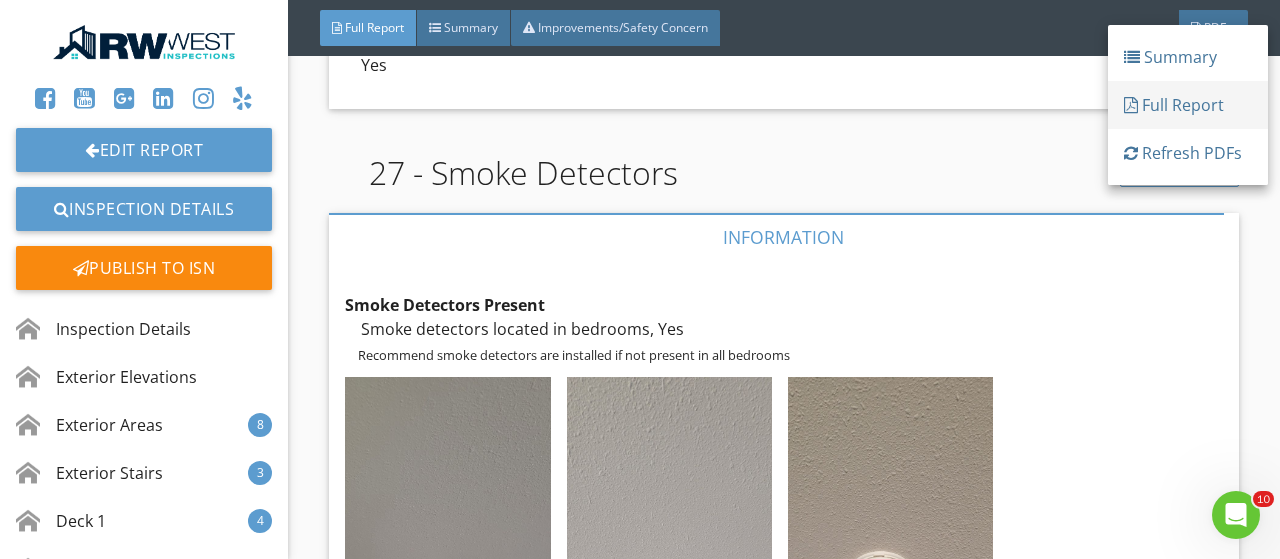 click on "Full Report" at bounding box center (1188, 105) 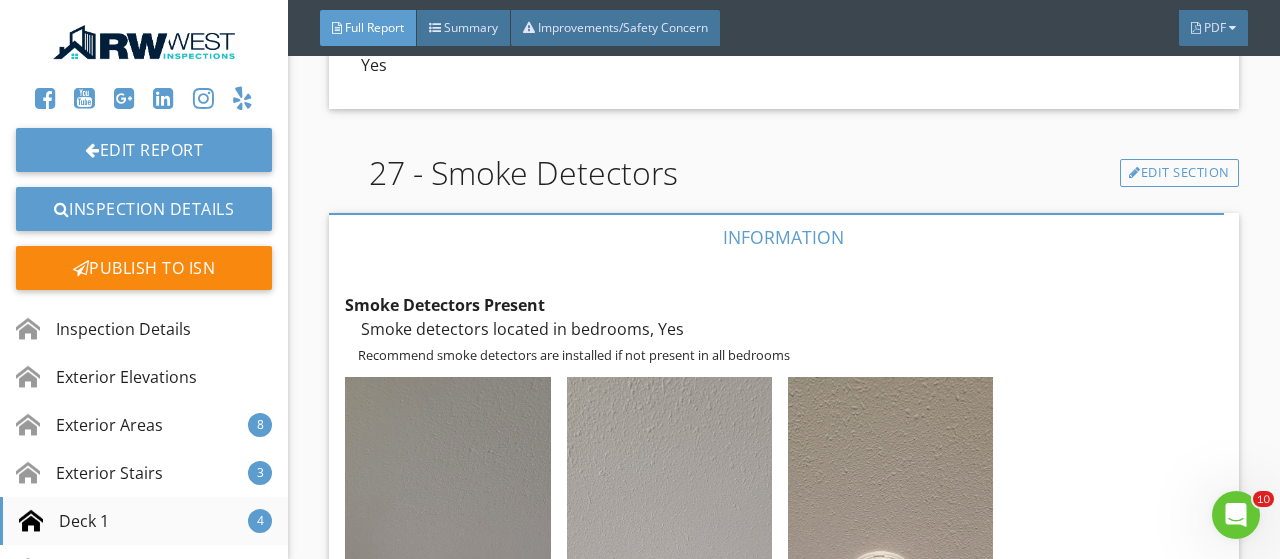 click on "Deck 1" at bounding box center [64, 521] 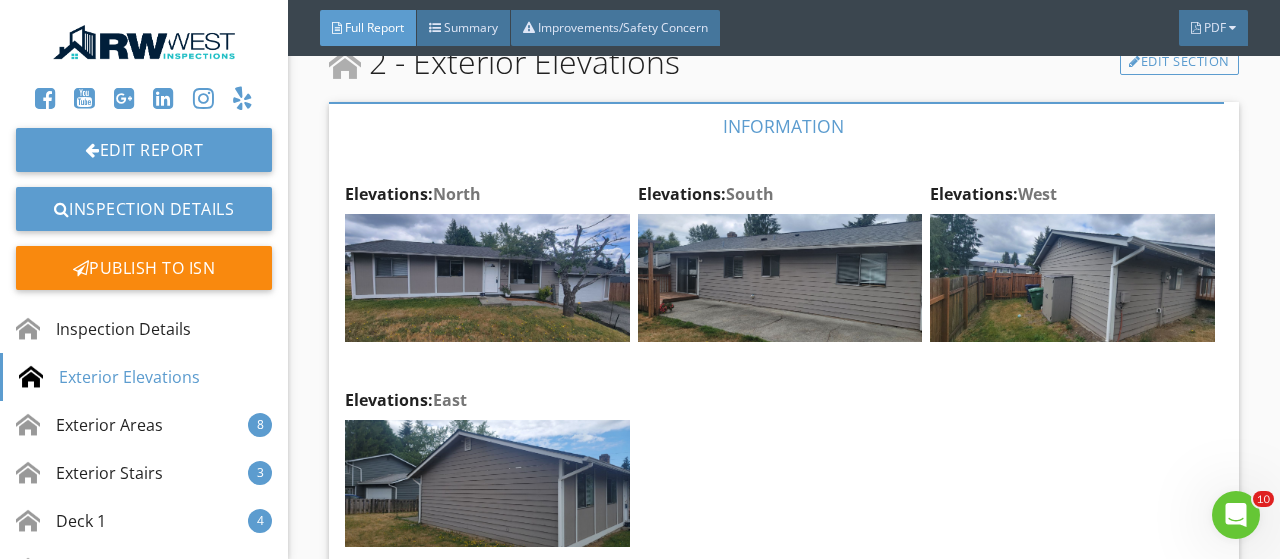 scroll, scrollTop: 1198, scrollLeft: 0, axis: vertical 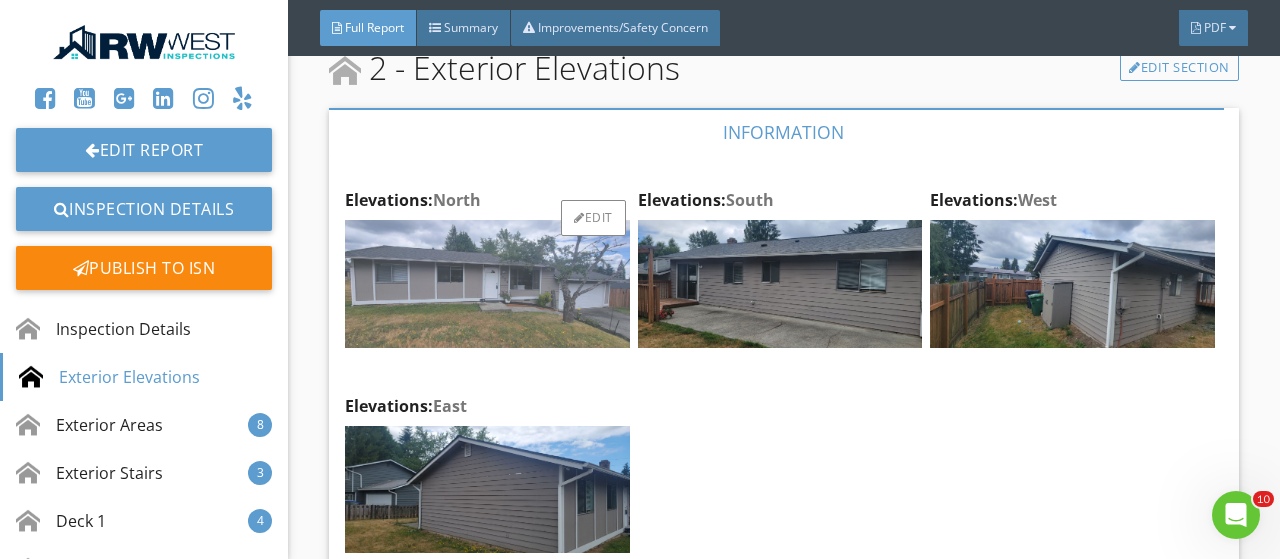 click at bounding box center (487, 284) 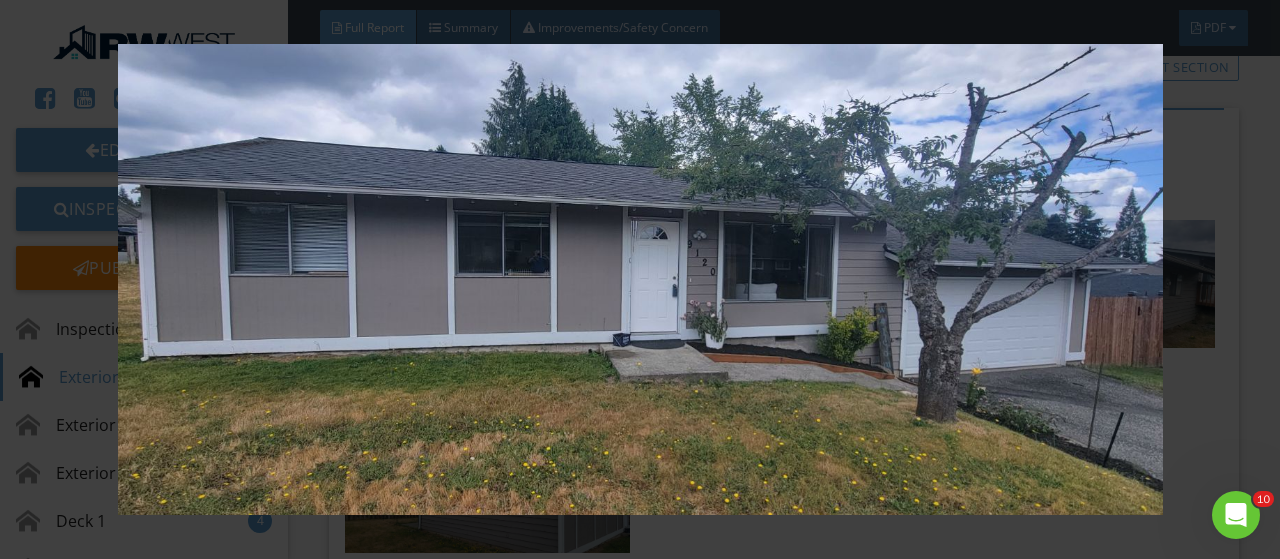 click at bounding box center (639, 279) 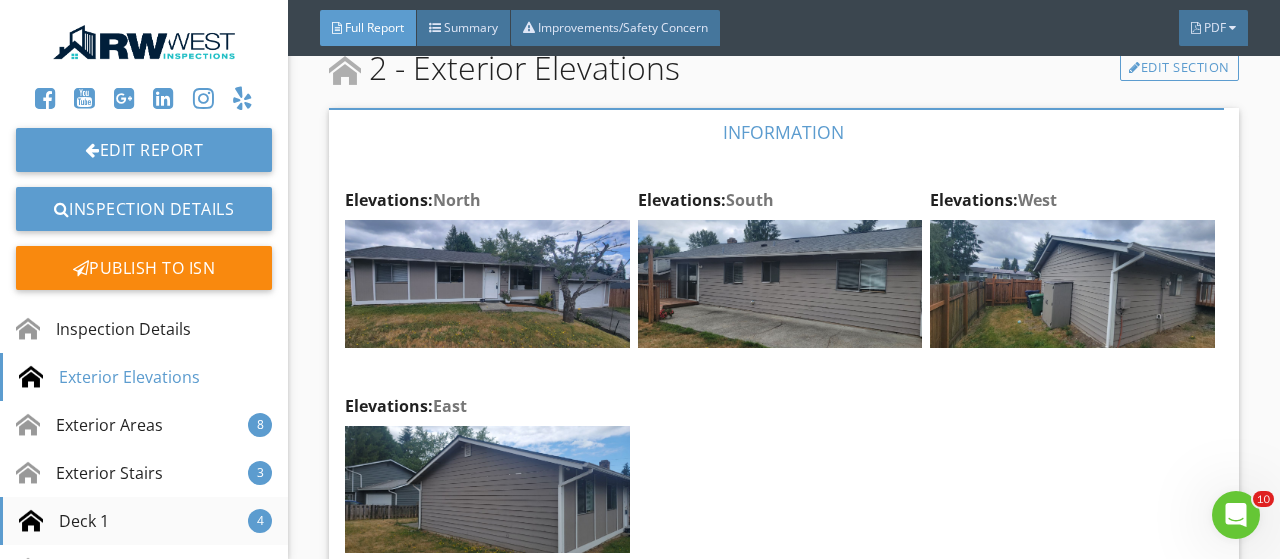 click on "Deck 1" at bounding box center (64, 521) 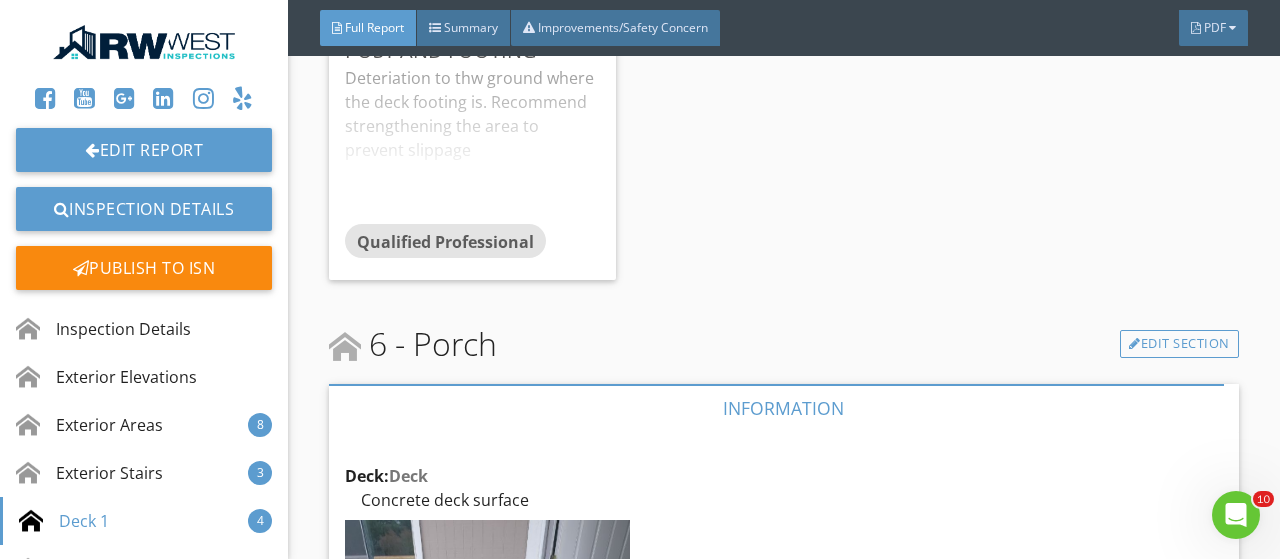 scroll, scrollTop: 8347, scrollLeft: 0, axis: vertical 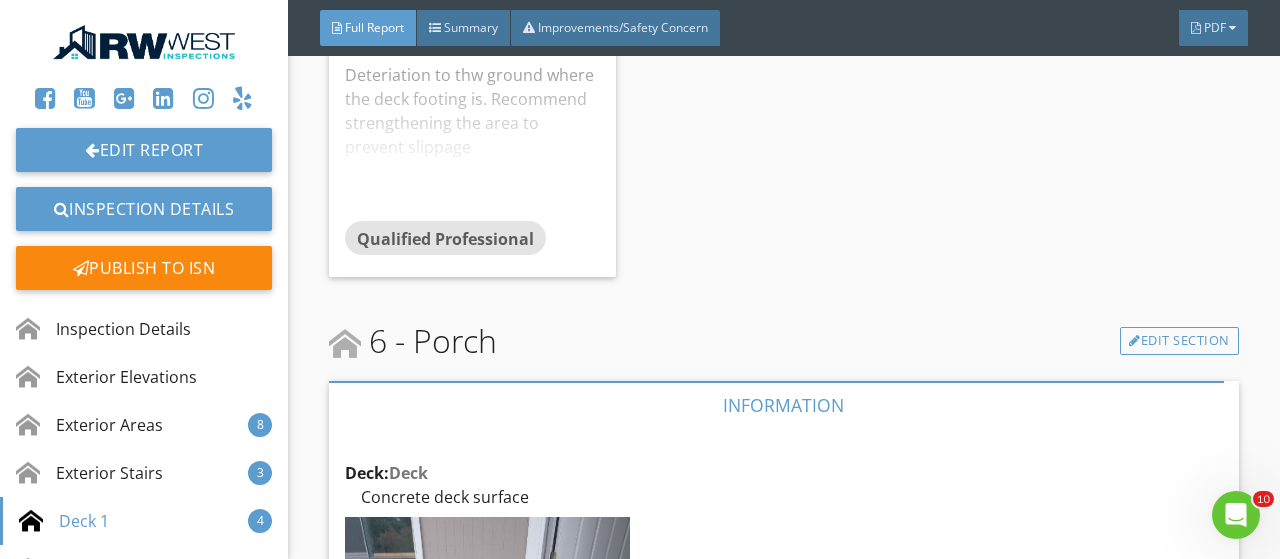 click on "1 -
Inspection Details
Edit Section
Information
Attendance
Client present, Agent present
Edit
Weather
Dry, Cloudy
Edit
Home Type
Rambler 1 Story
Edit
Occupancy
Vacant - Furnished
Edit
Inspection Protocol
Edit
2 -
Exterior Elevations
Edit Section
Information
Elevations:
North
Edit
Elevations:
South
Edit
Elevations:
West
Edit
Elevations:
East
Edit
3 -
Exterior Areas" at bounding box center (783, 14214) 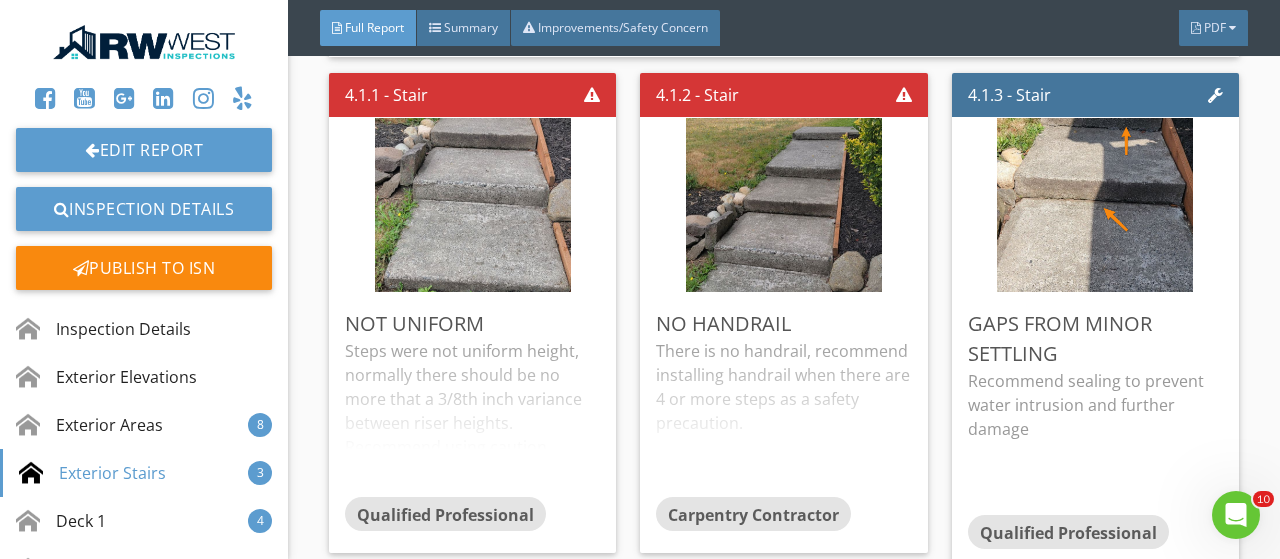 scroll, scrollTop: 6662, scrollLeft: 0, axis: vertical 